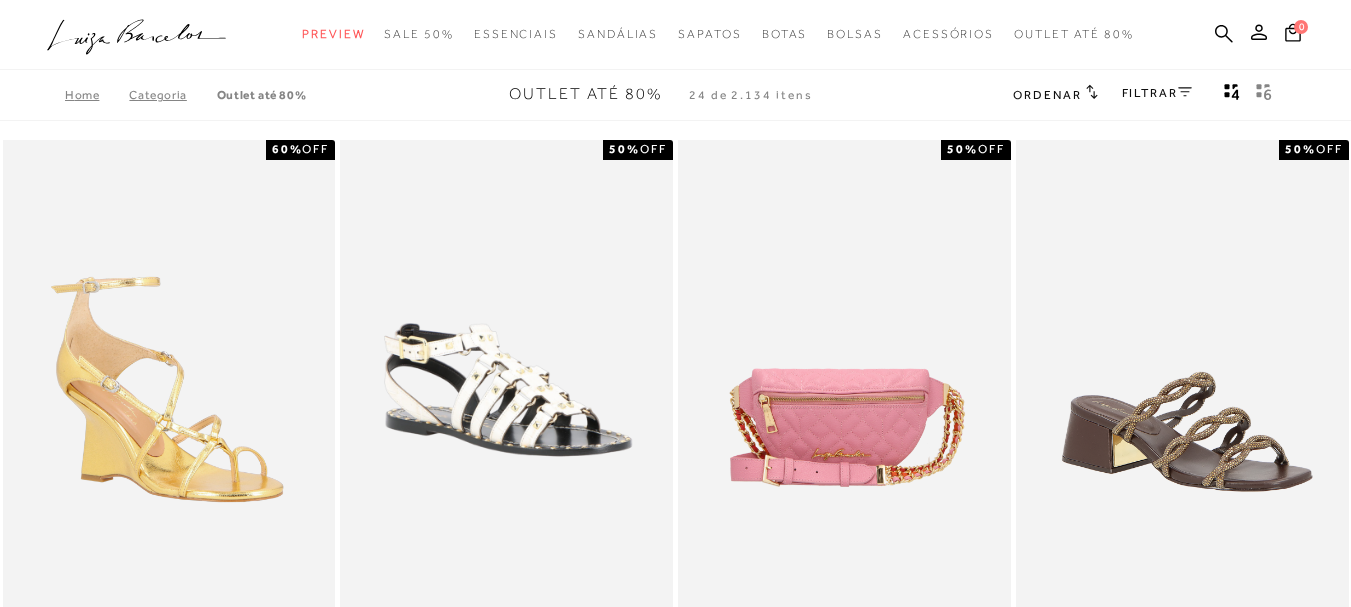 scroll, scrollTop: 0, scrollLeft: 0, axis: both 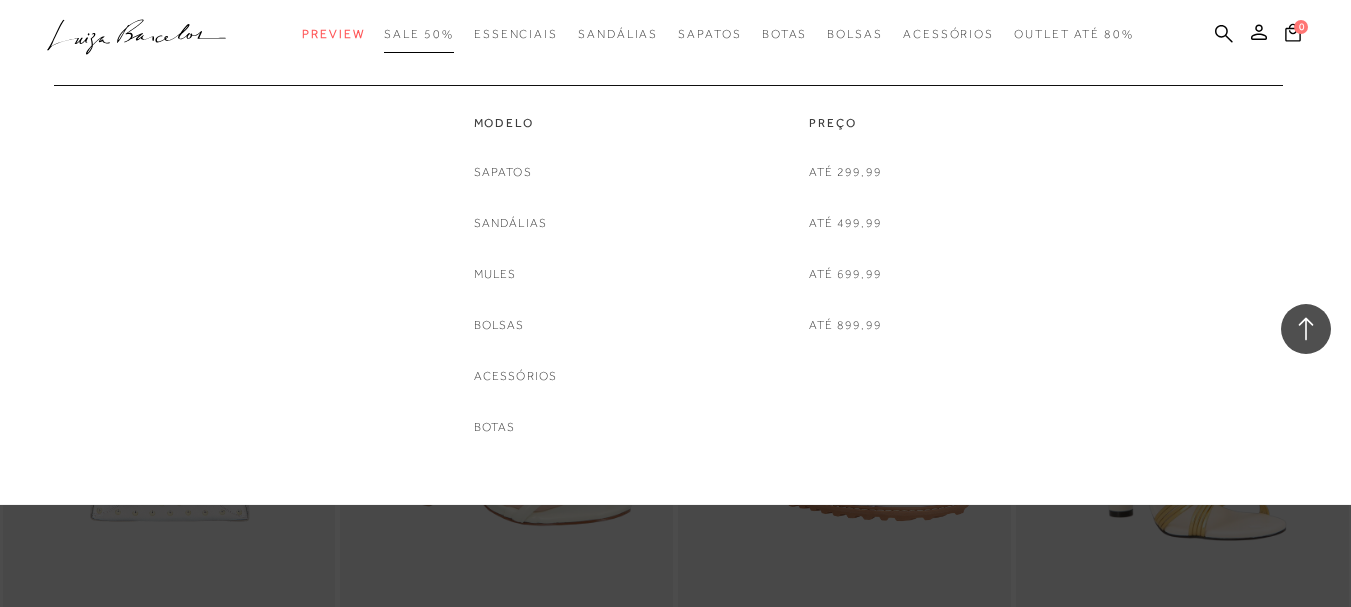 click on "SALE 50%" at bounding box center [418, 34] 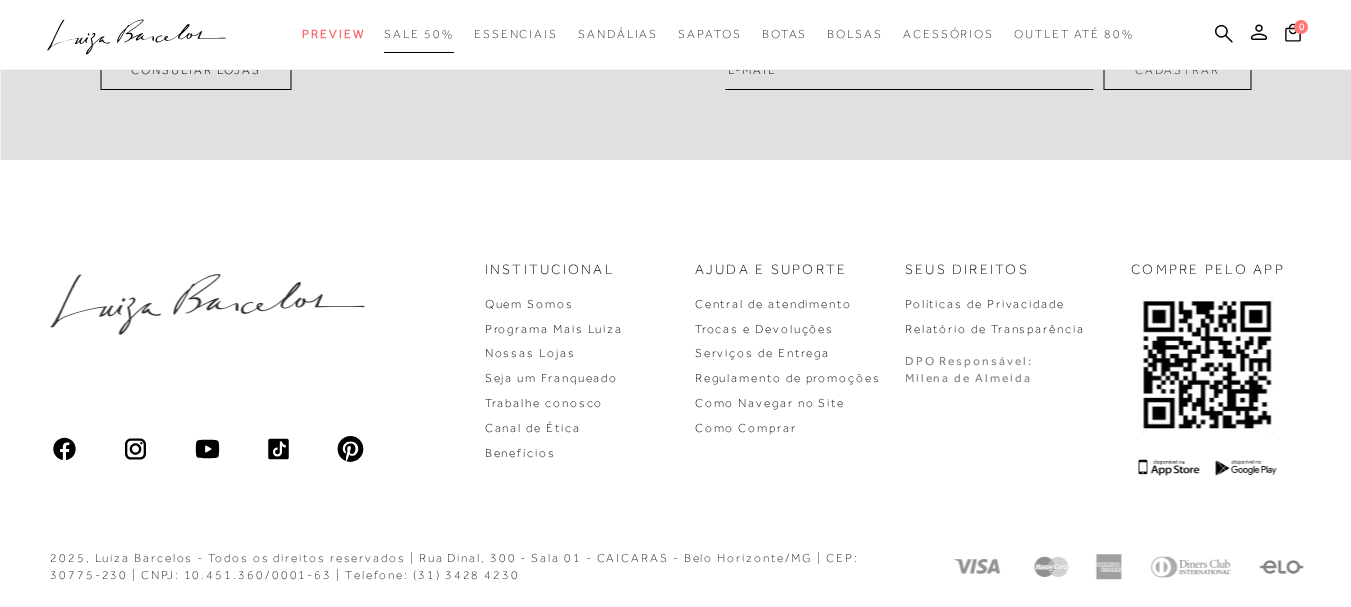 scroll, scrollTop: 0, scrollLeft: 0, axis: both 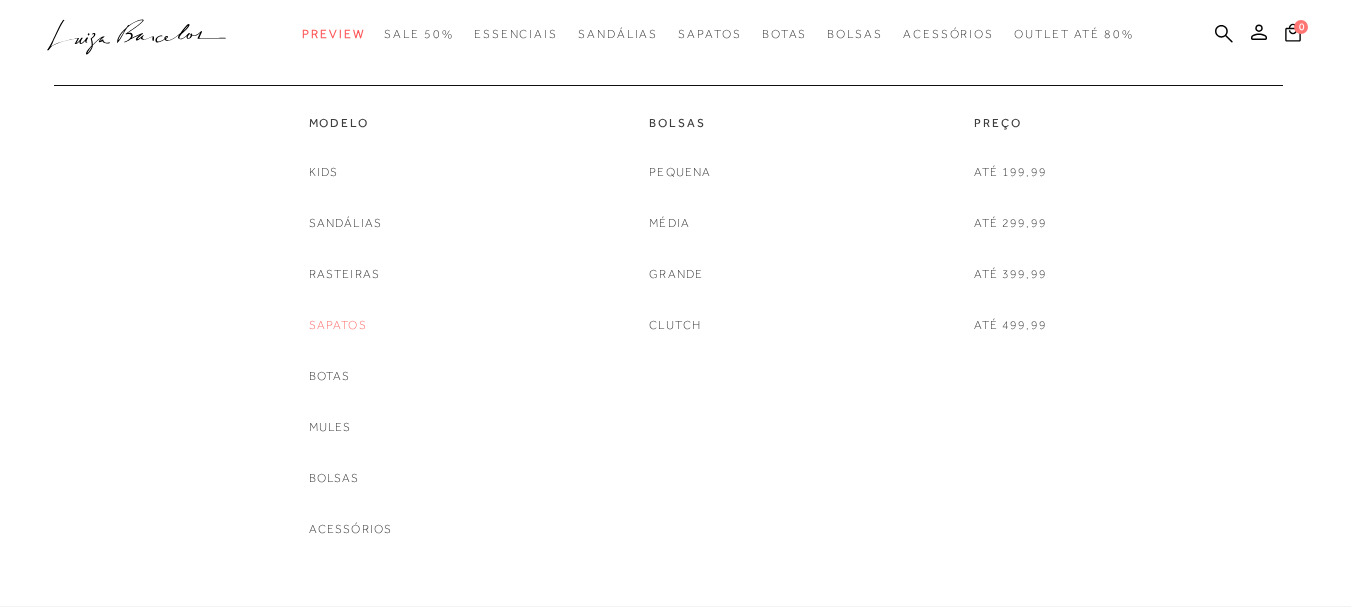 click on "Sapatos" at bounding box center (338, 325) 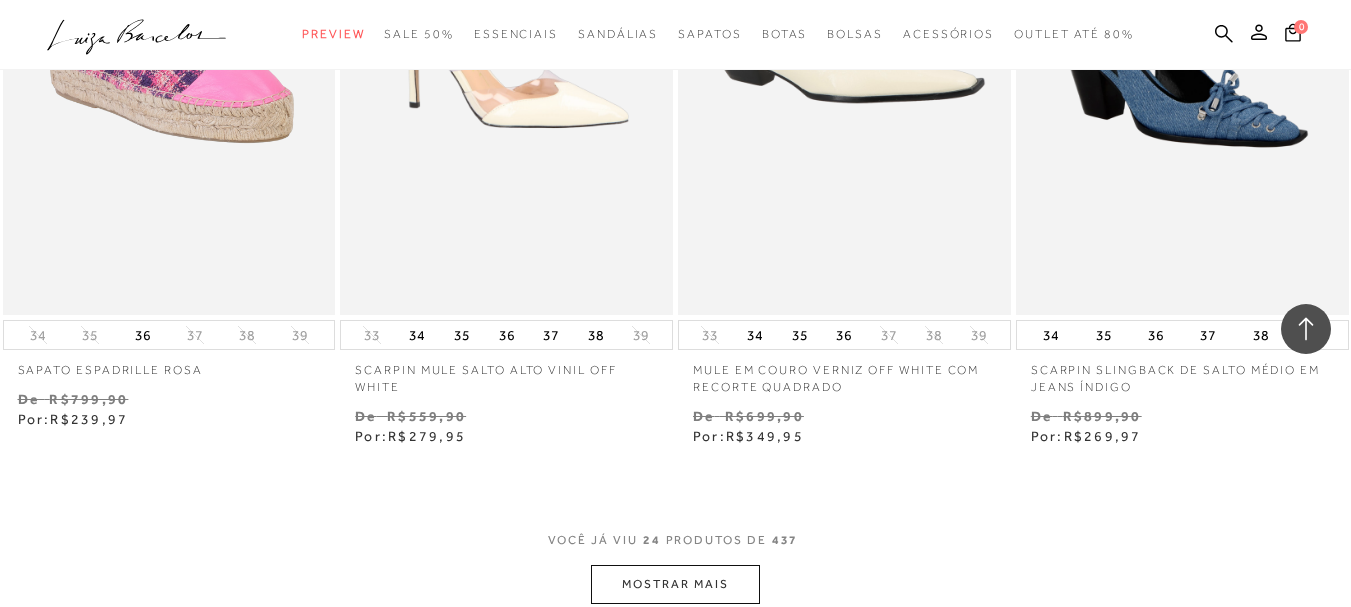 scroll, scrollTop: 4000, scrollLeft: 0, axis: vertical 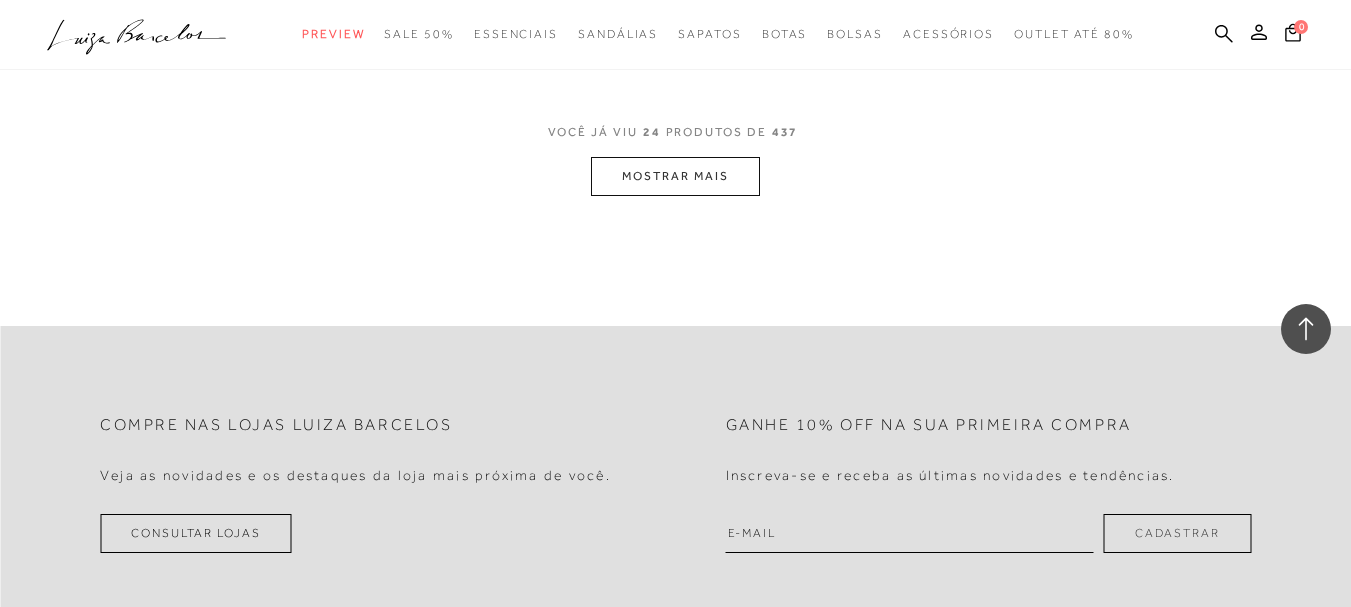 click on "MOSTRAR MAIS" at bounding box center (675, 176) 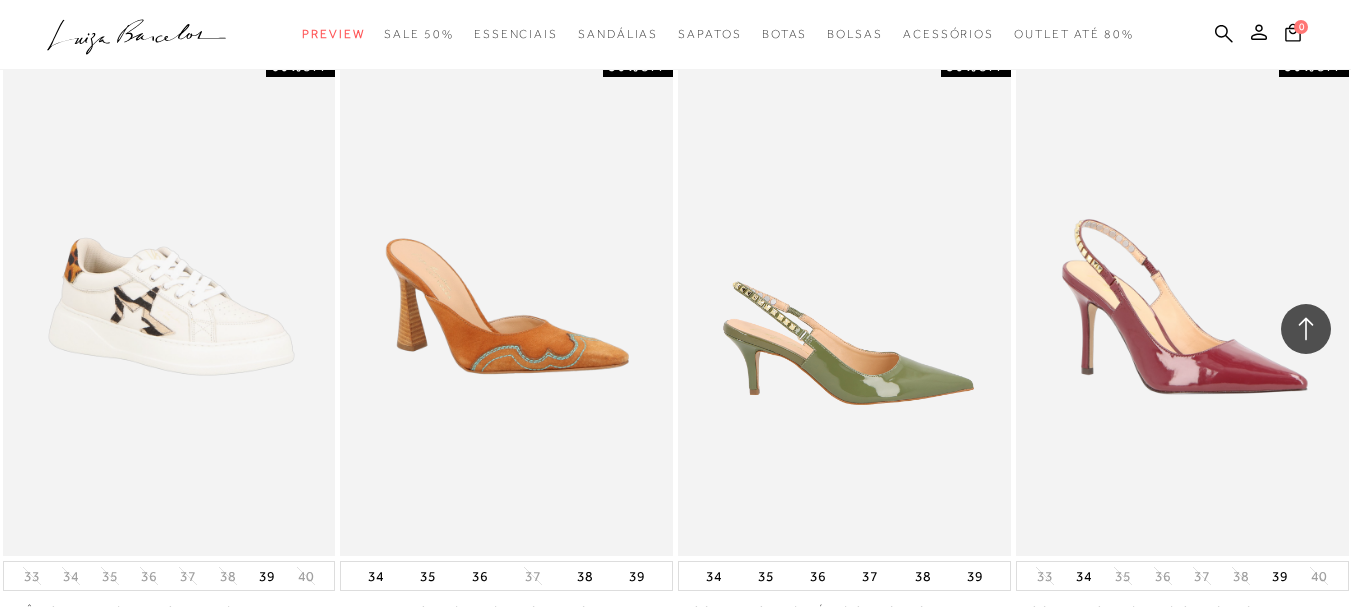 scroll, scrollTop: 7500, scrollLeft: 0, axis: vertical 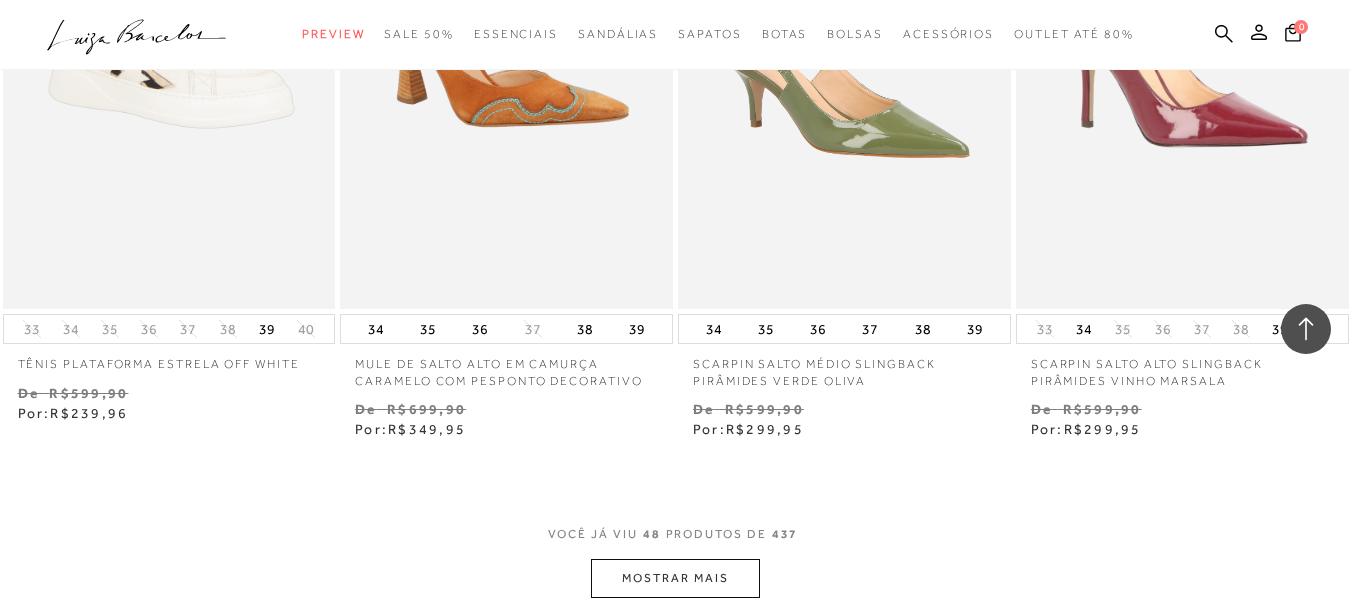 click on "MOSTRAR MAIS" at bounding box center [675, 578] 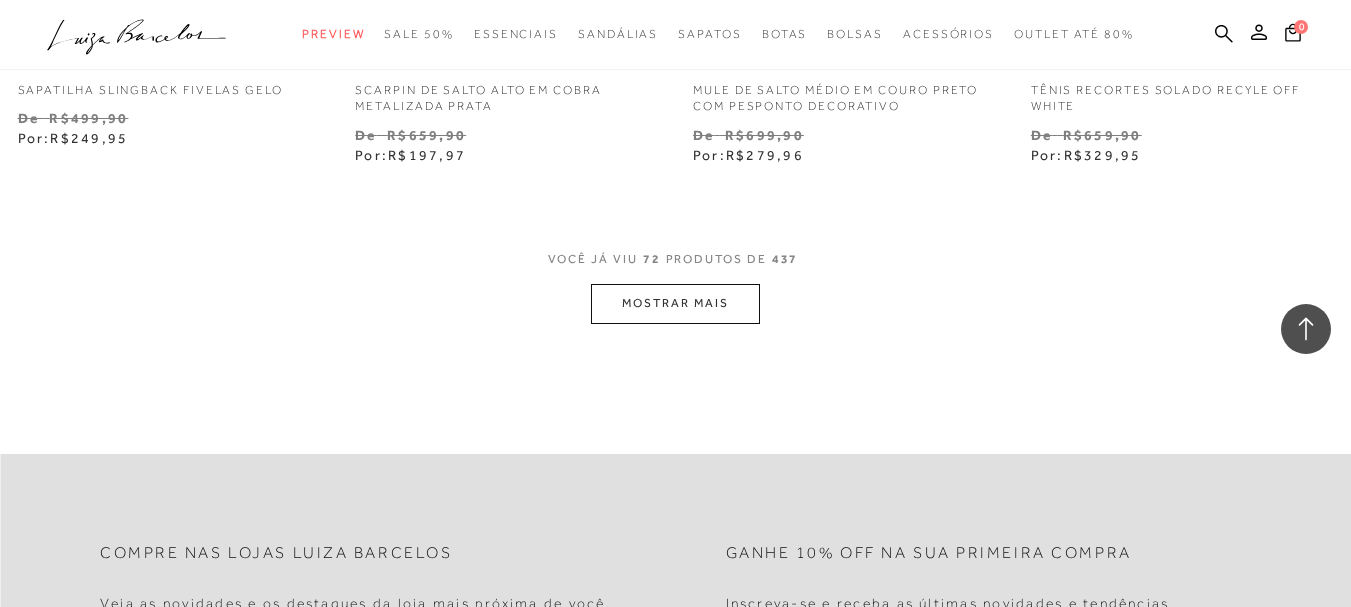 scroll, scrollTop: 11700, scrollLeft: 0, axis: vertical 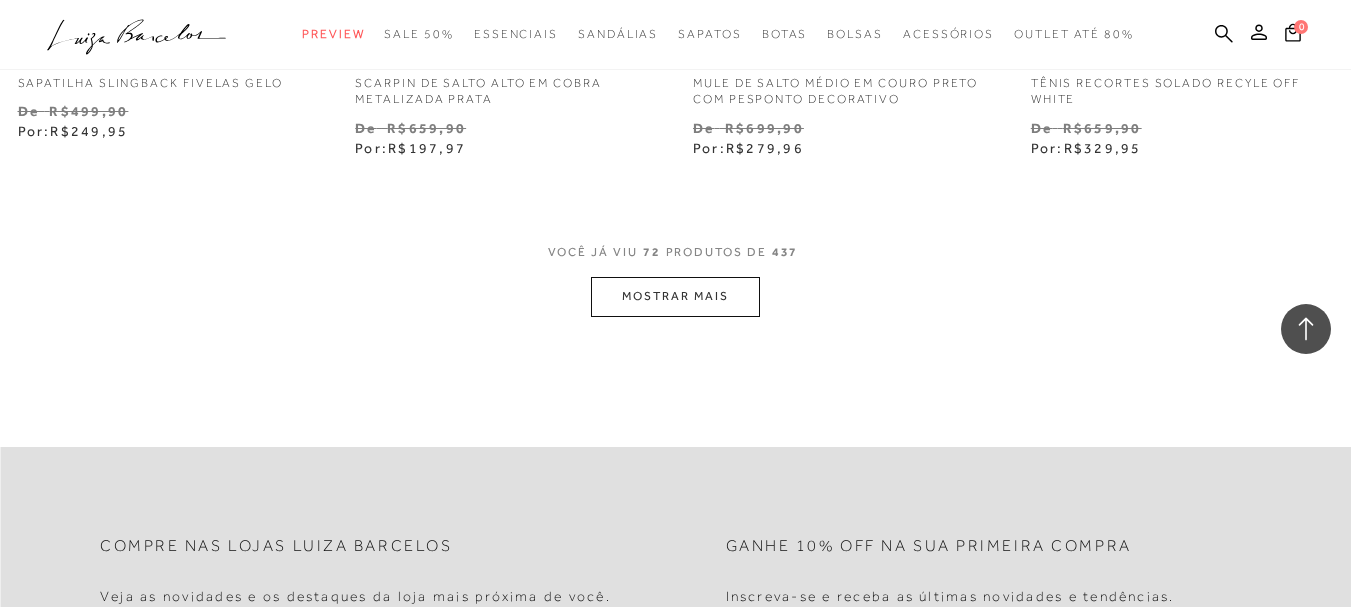 click on "MOSTRAR MAIS" at bounding box center [675, 296] 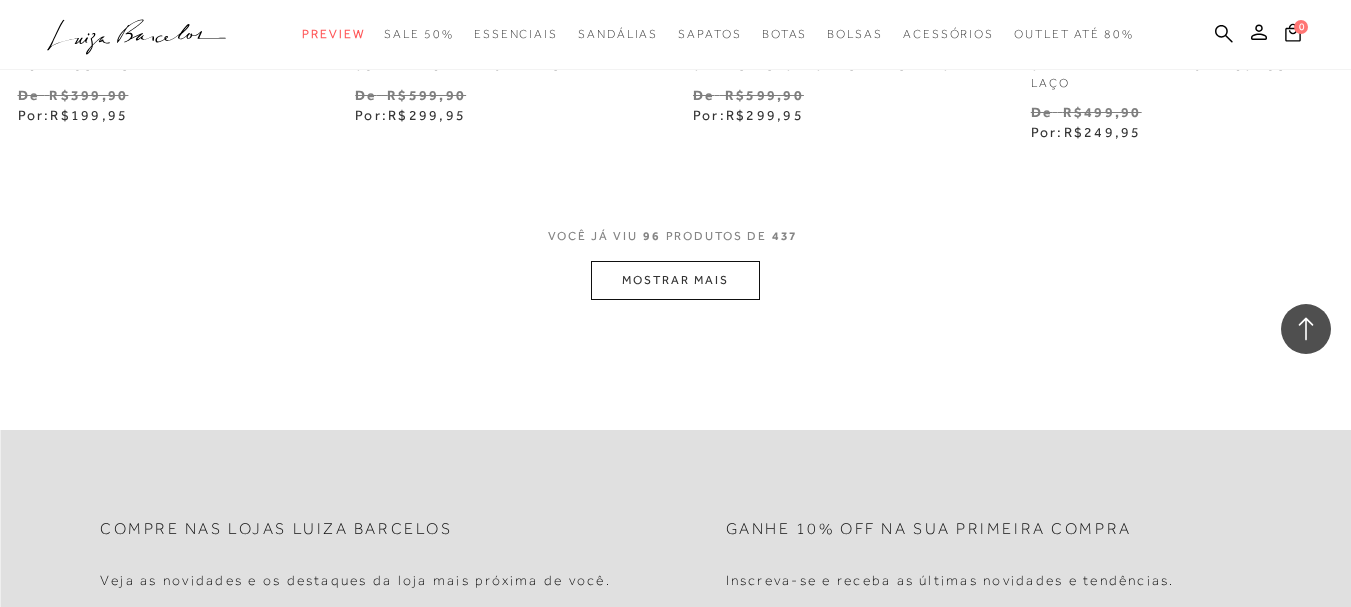 scroll, scrollTop: 15700, scrollLeft: 0, axis: vertical 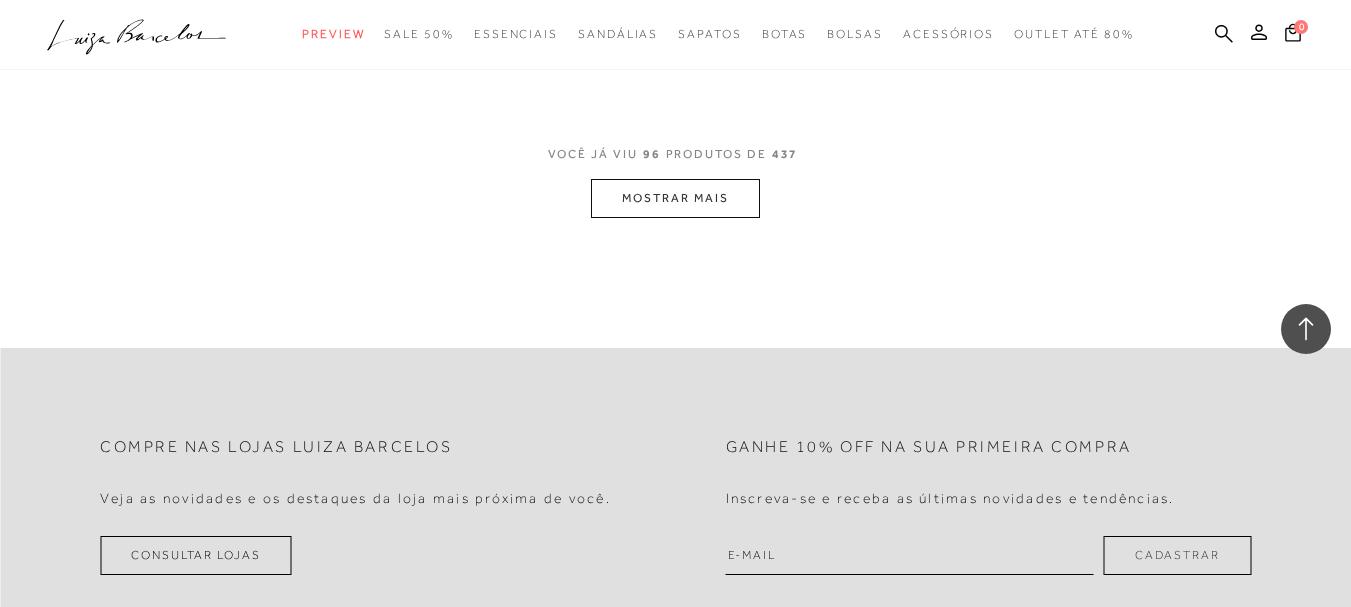 click on "MOSTRAR MAIS" at bounding box center [675, 198] 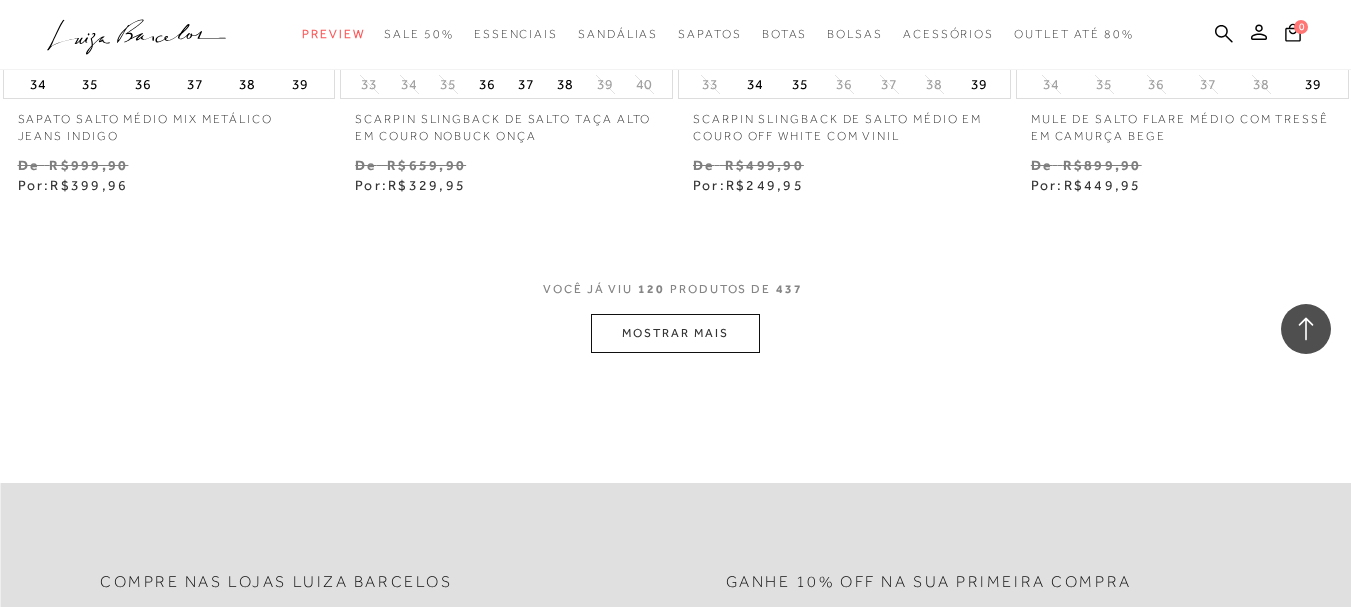 scroll, scrollTop: 19500, scrollLeft: 0, axis: vertical 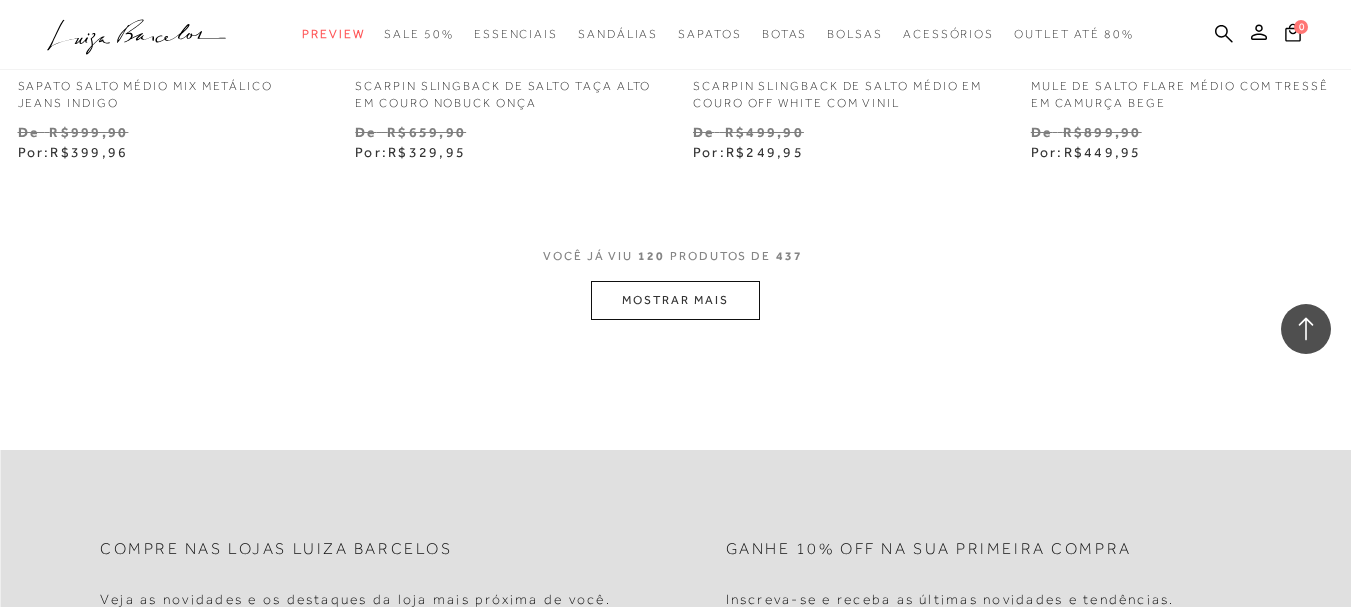 click on "MOSTRAR MAIS" at bounding box center (675, 300) 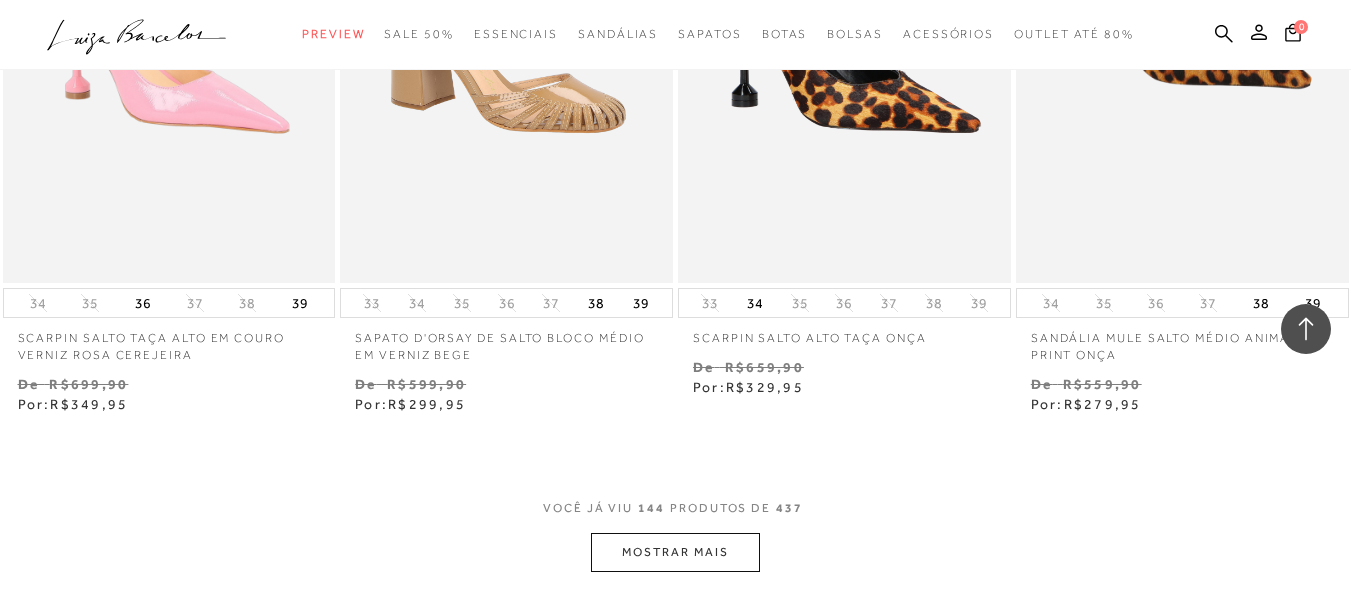 scroll, scrollTop: 23400, scrollLeft: 0, axis: vertical 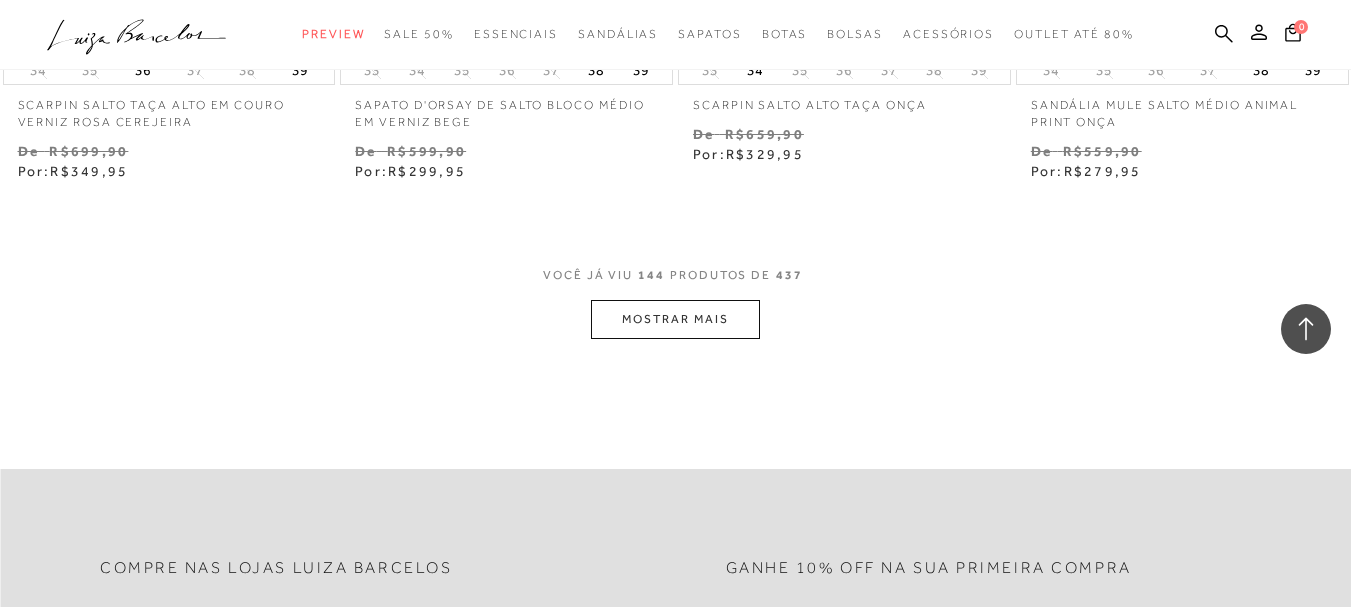 click on "MOSTRAR MAIS" at bounding box center (675, 319) 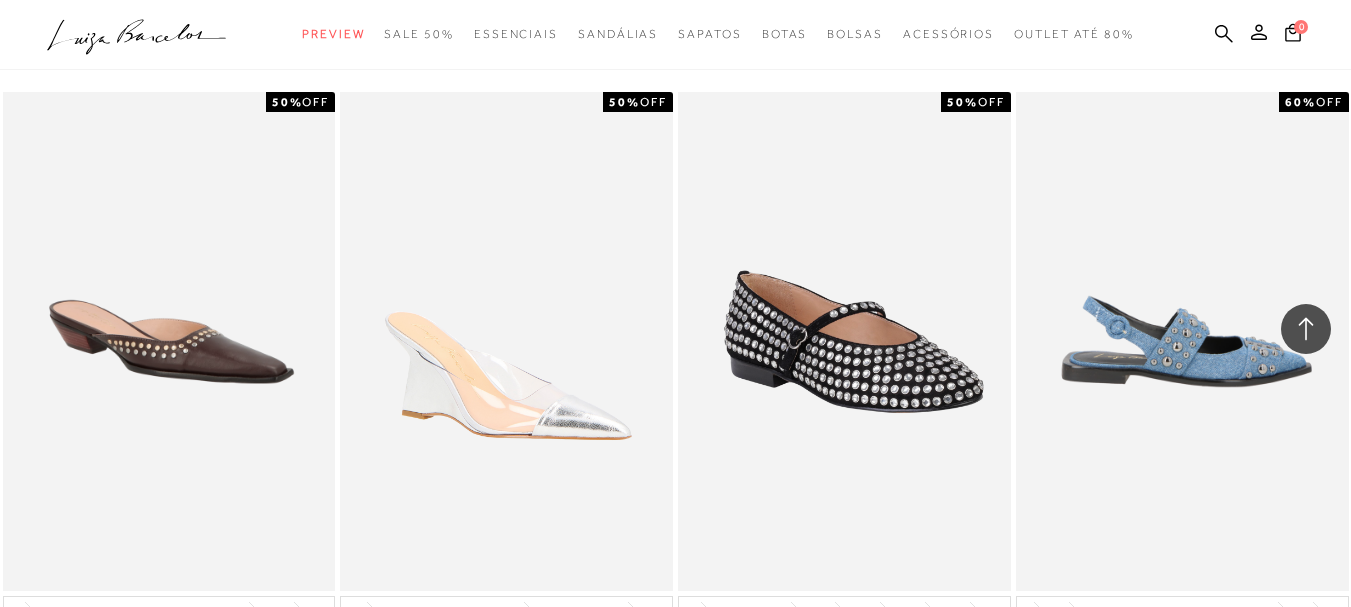 scroll, scrollTop: 27100, scrollLeft: 0, axis: vertical 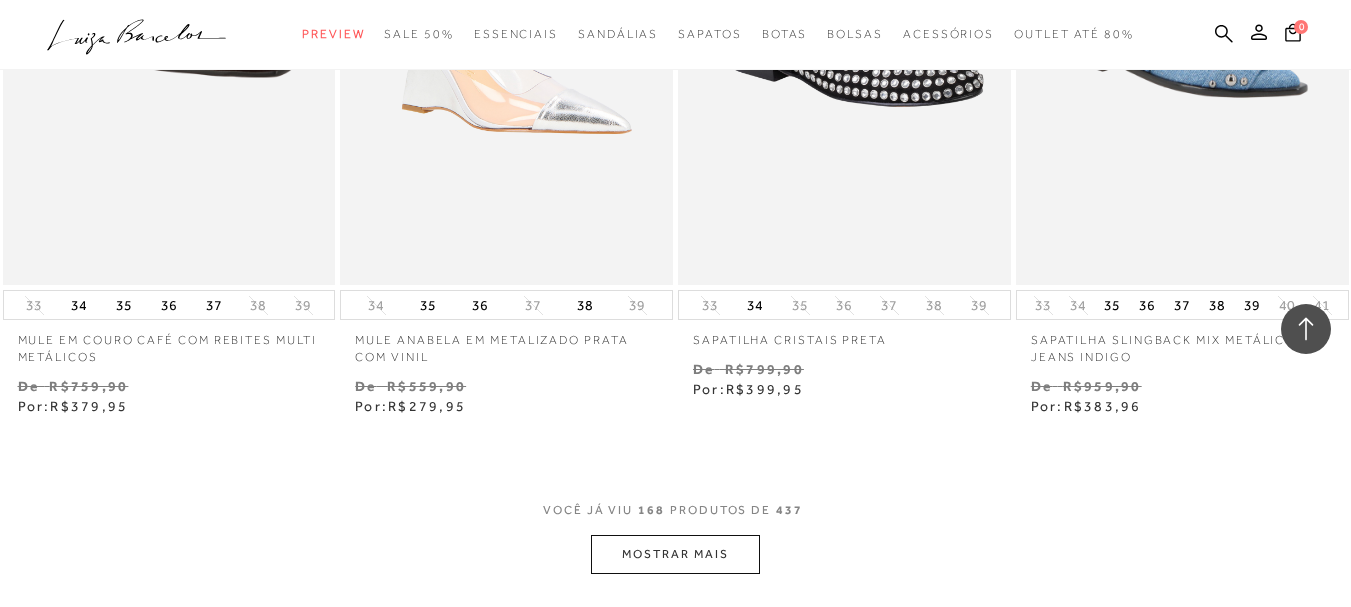 click on "MOSTRAR MAIS" at bounding box center (675, 554) 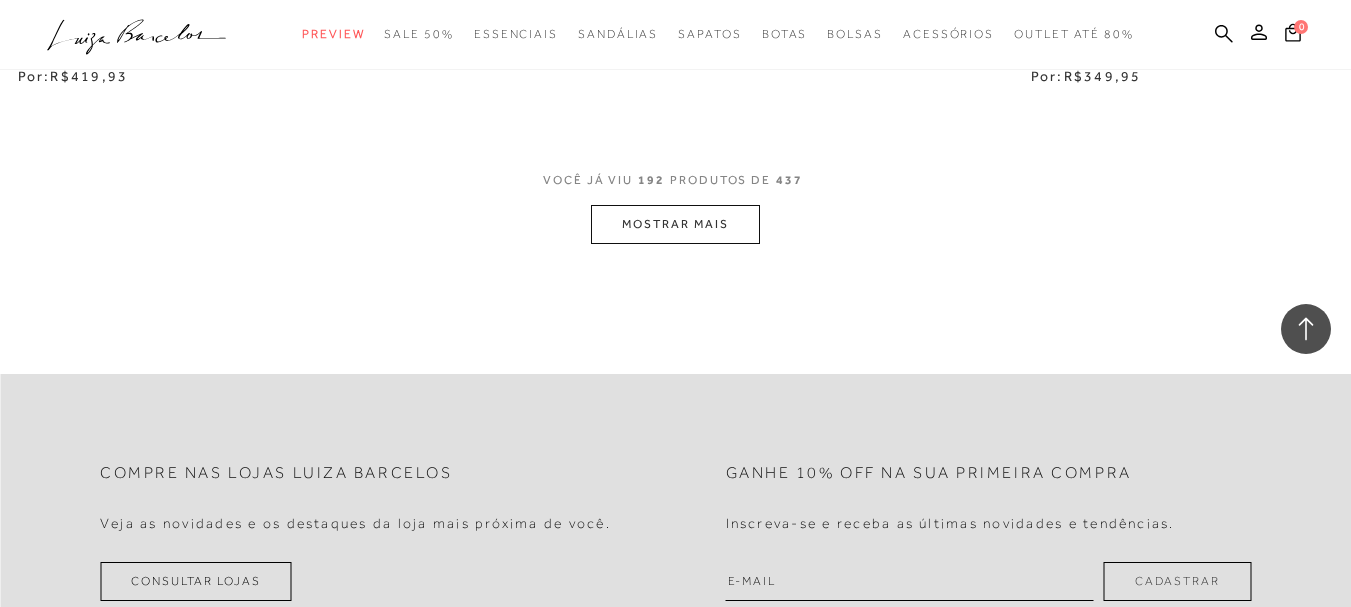 scroll, scrollTop: 31351, scrollLeft: 0, axis: vertical 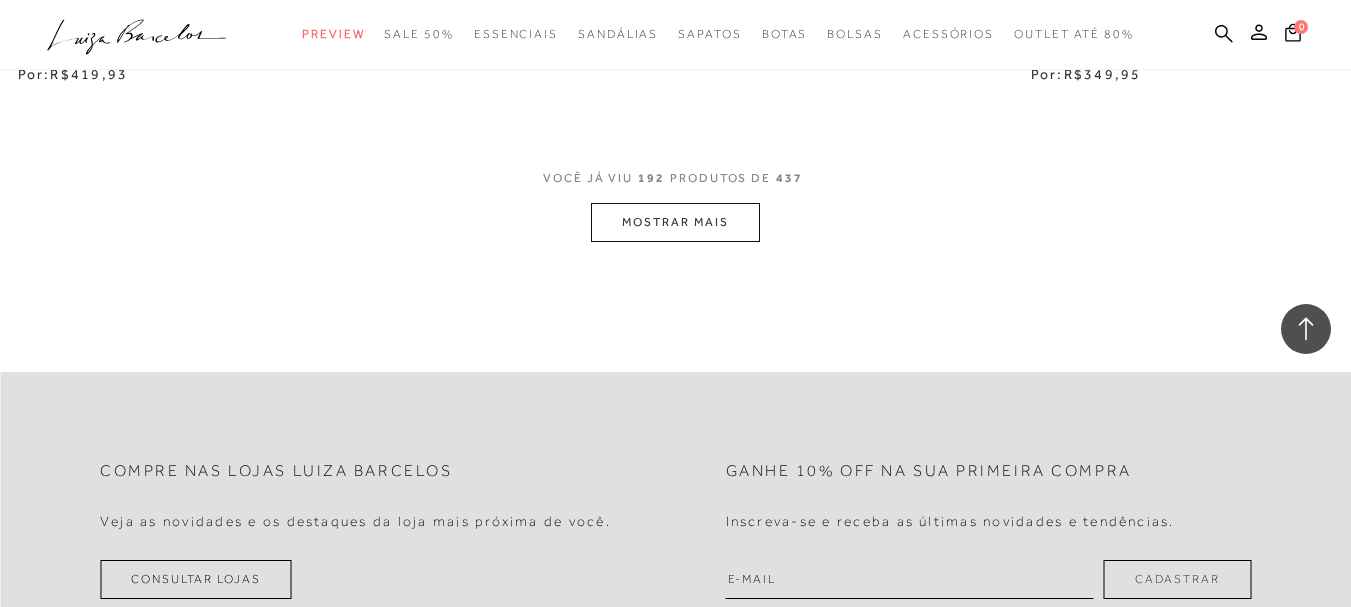 click on "MOSTRAR MAIS" at bounding box center [675, 222] 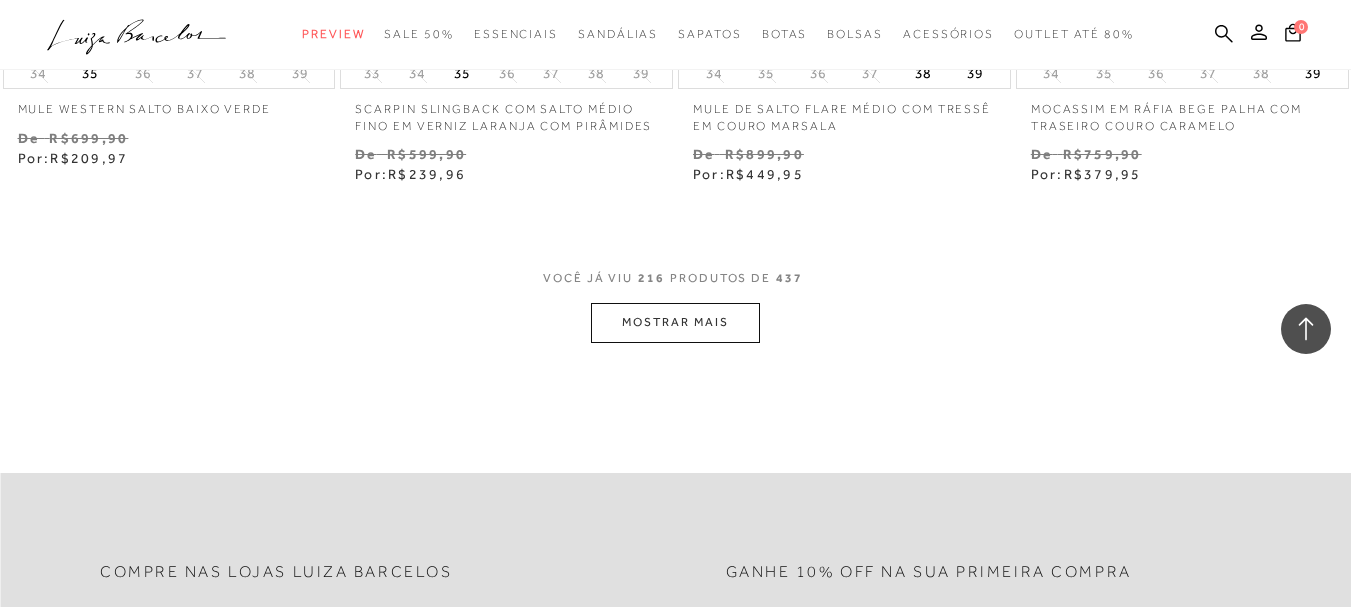 scroll, scrollTop: 35251, scrollLeft: 0, axis: vertical 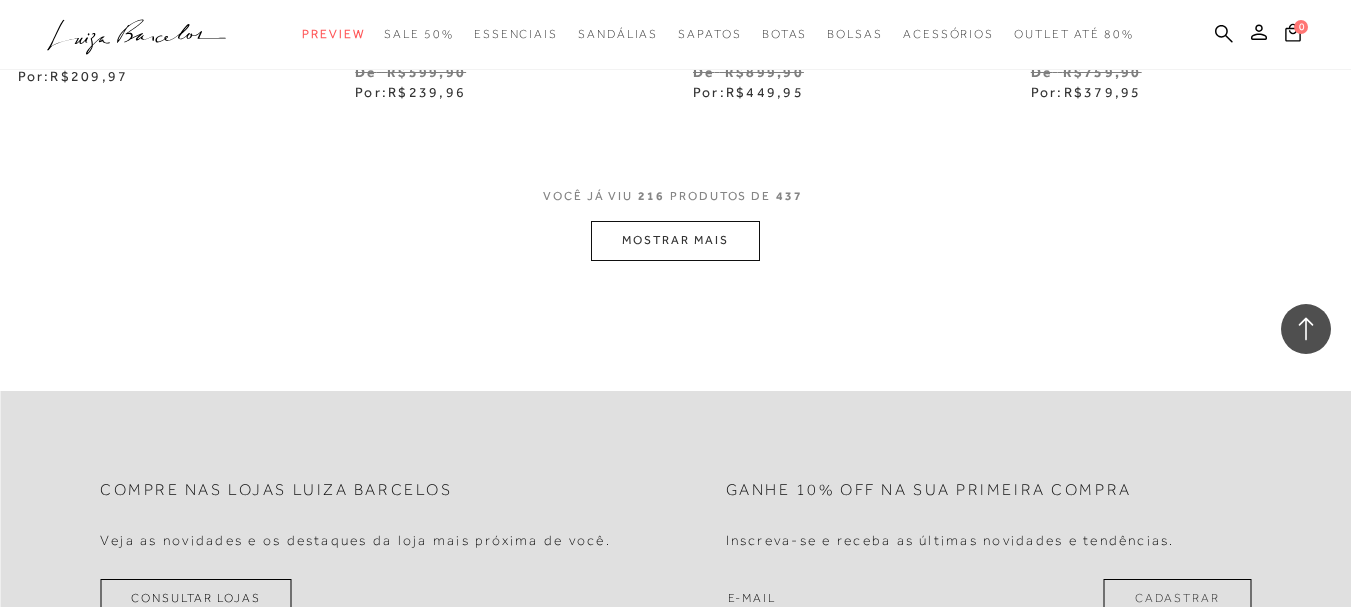click on "MOSTRAR MAIS" at bounding box center (675, 240) 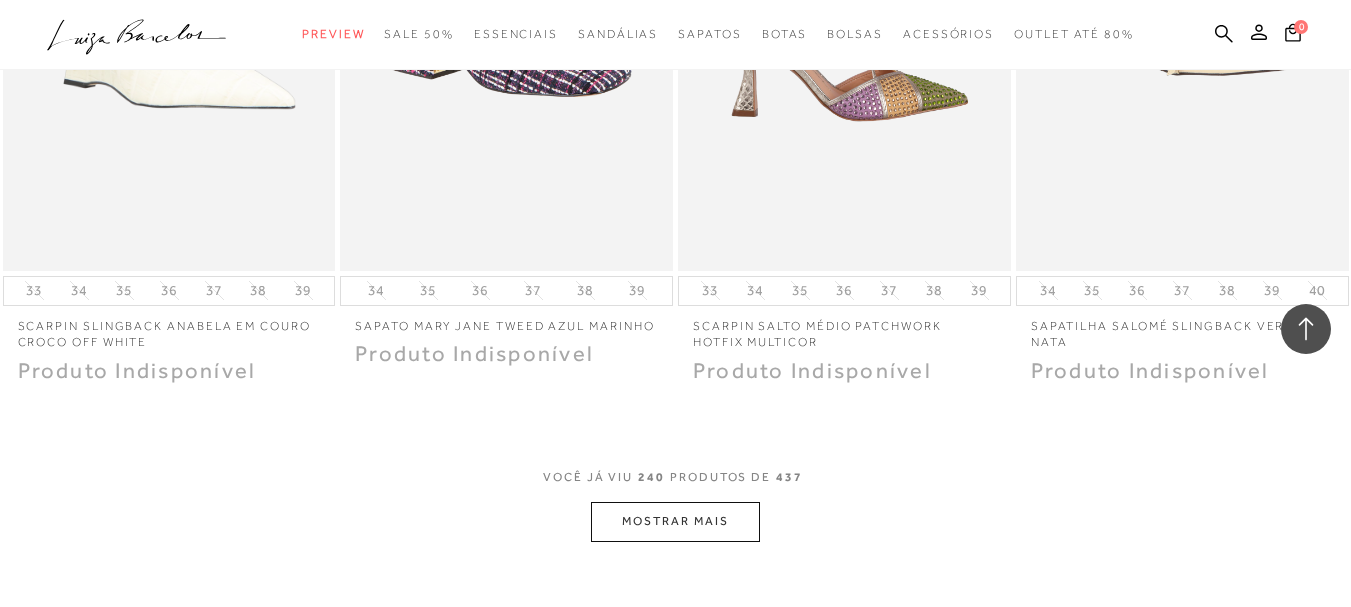 scroll, scrollTop: 39051, scrollLeft: 0, axis: vertical 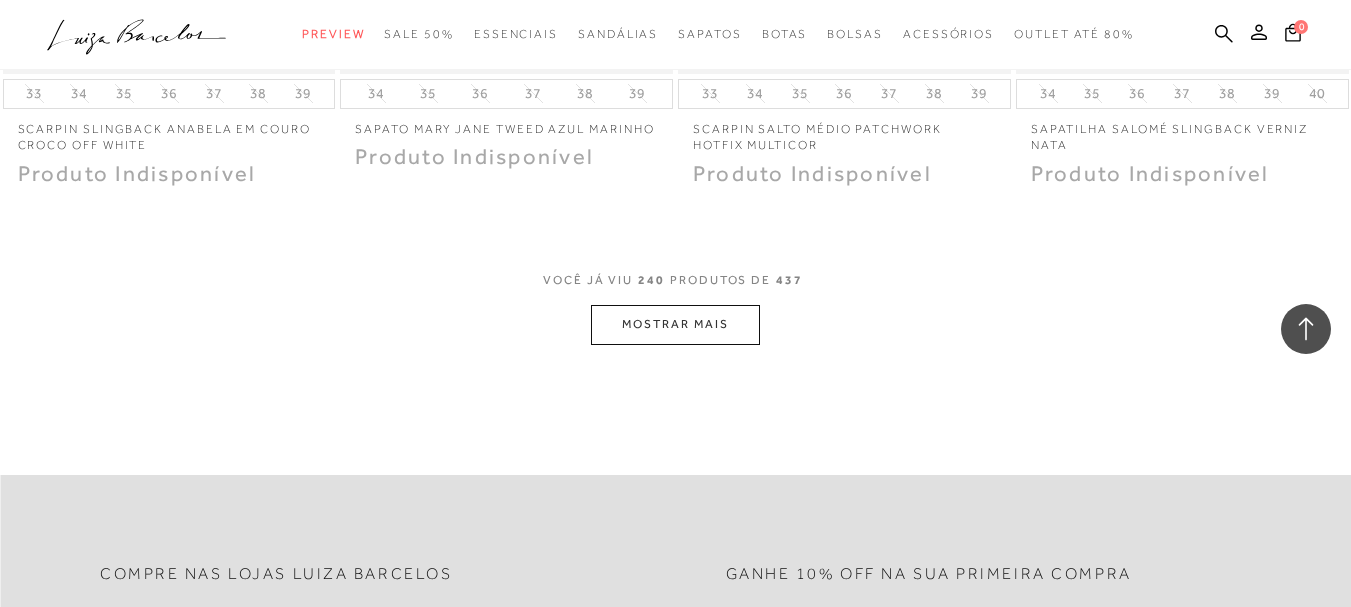 click on "MOSTRAR MAIS" at bounding box center (675, 324) 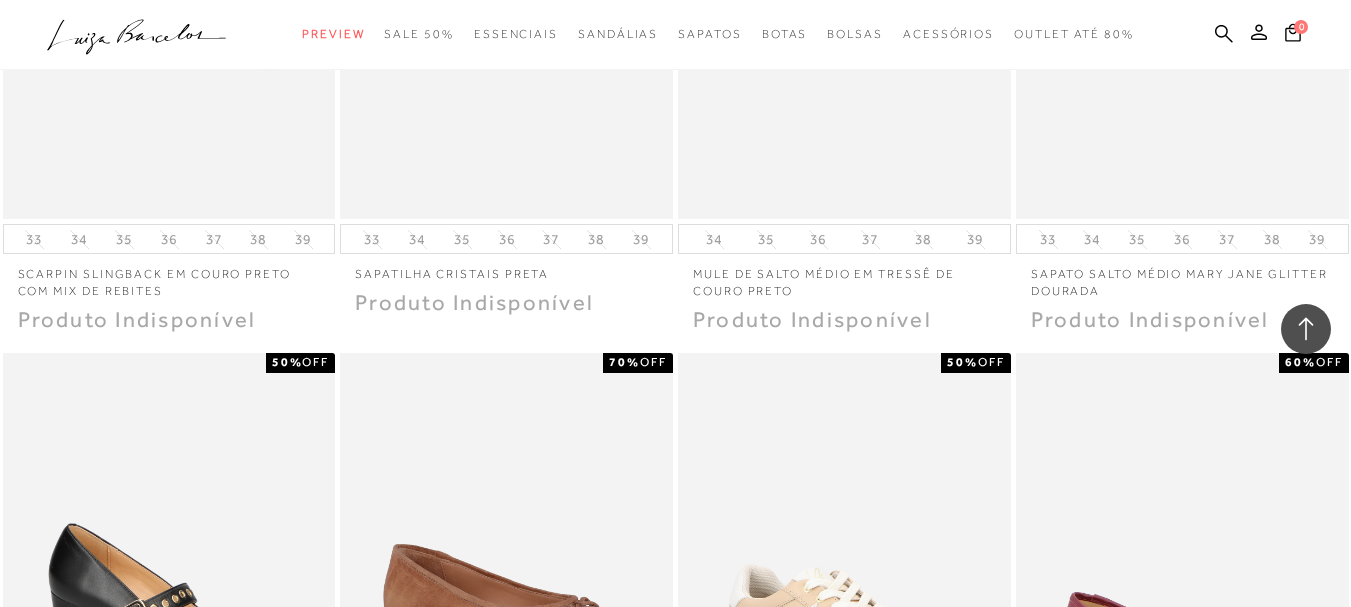 scroll, scrollTop: 41651, scrollLeft: 0, axis: vertical 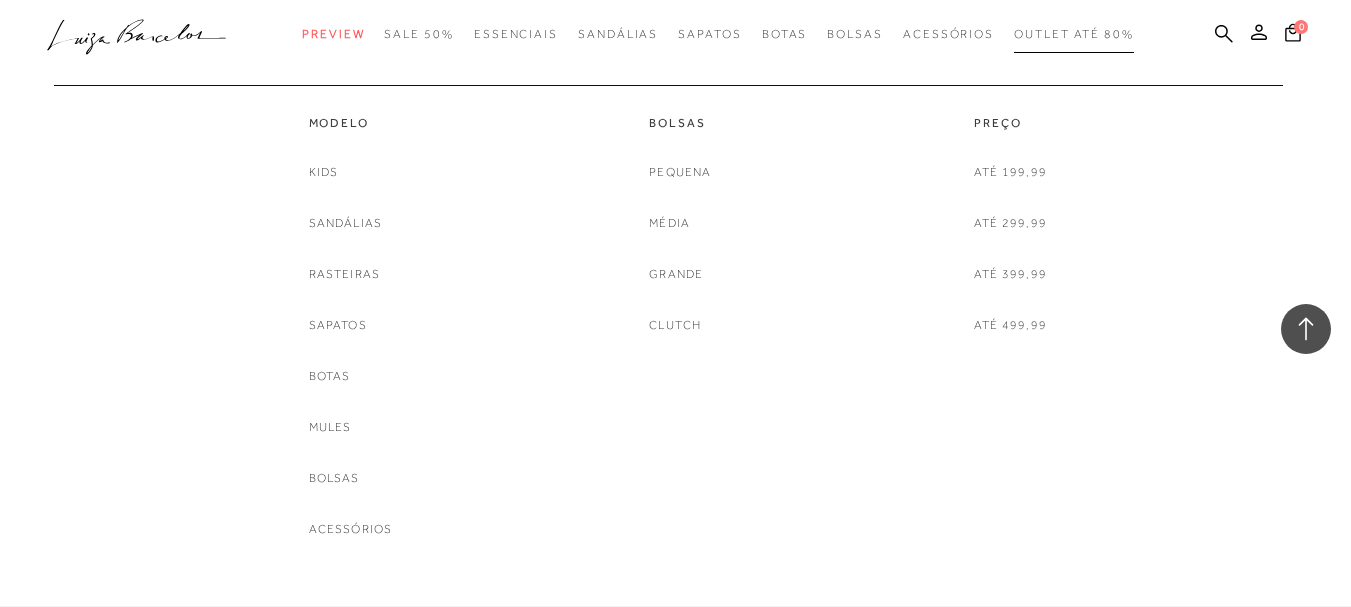 click on "Outlet até 80%" at bounding box center (1074, 34) 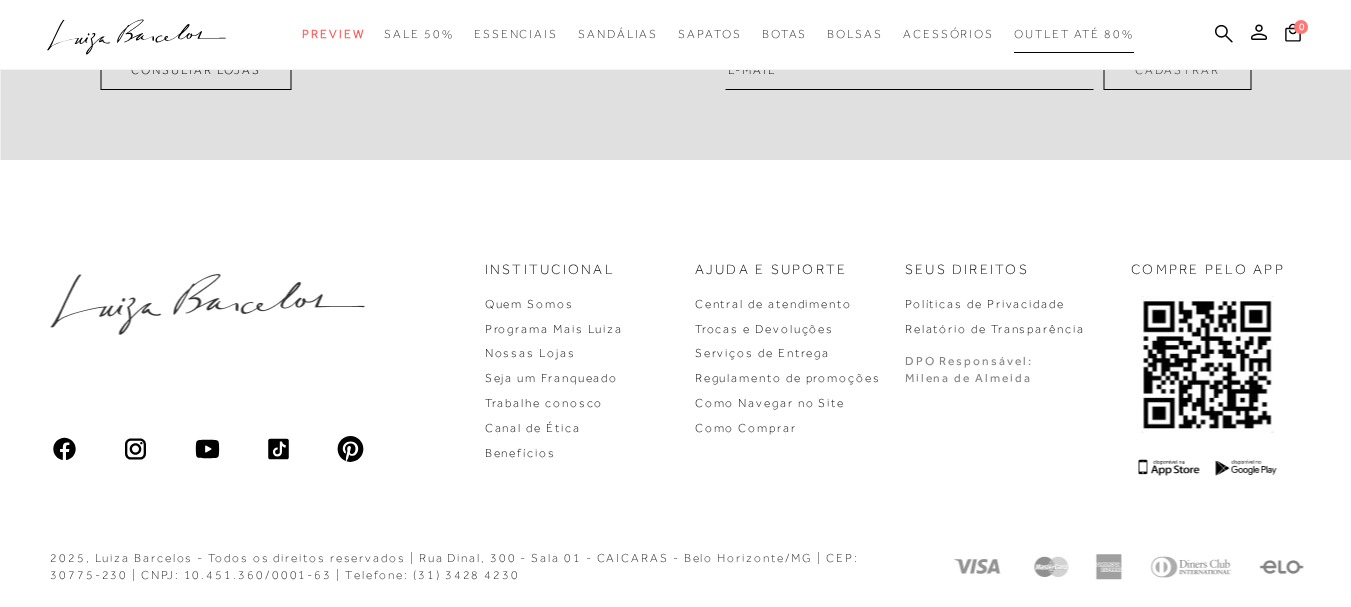 scroll, scrollTop: 0, scrollLeft: 0, axis: both 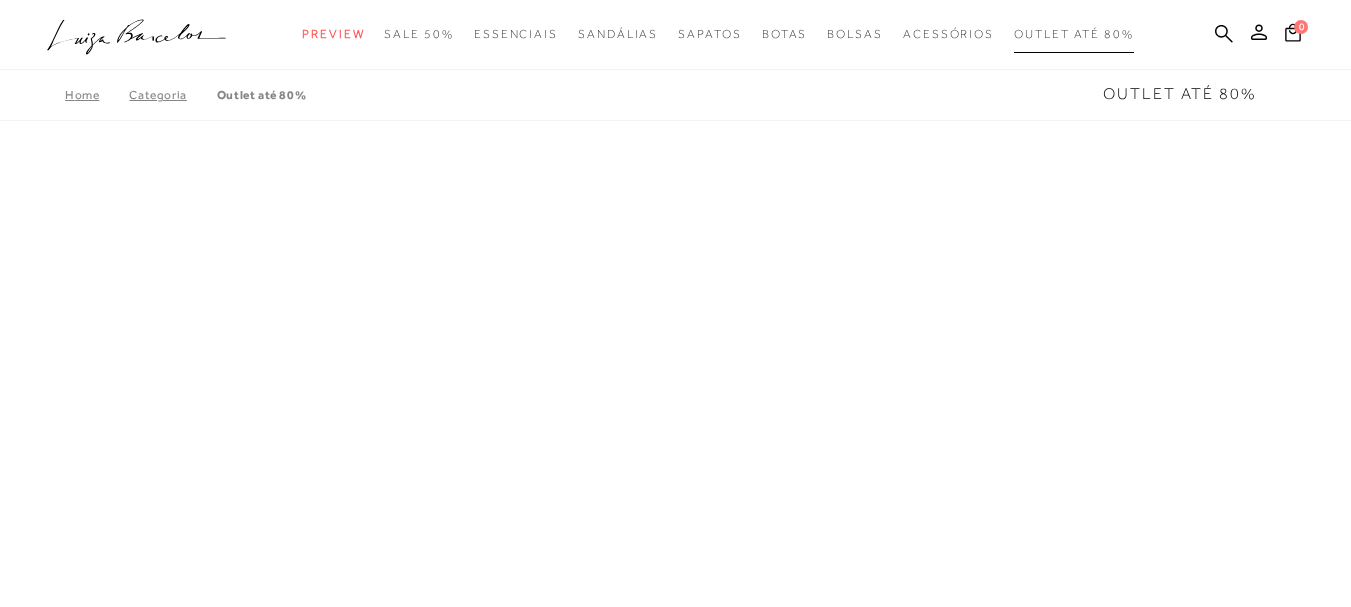 click on "Outlet até 80%" at bounding box center [1074, 34] 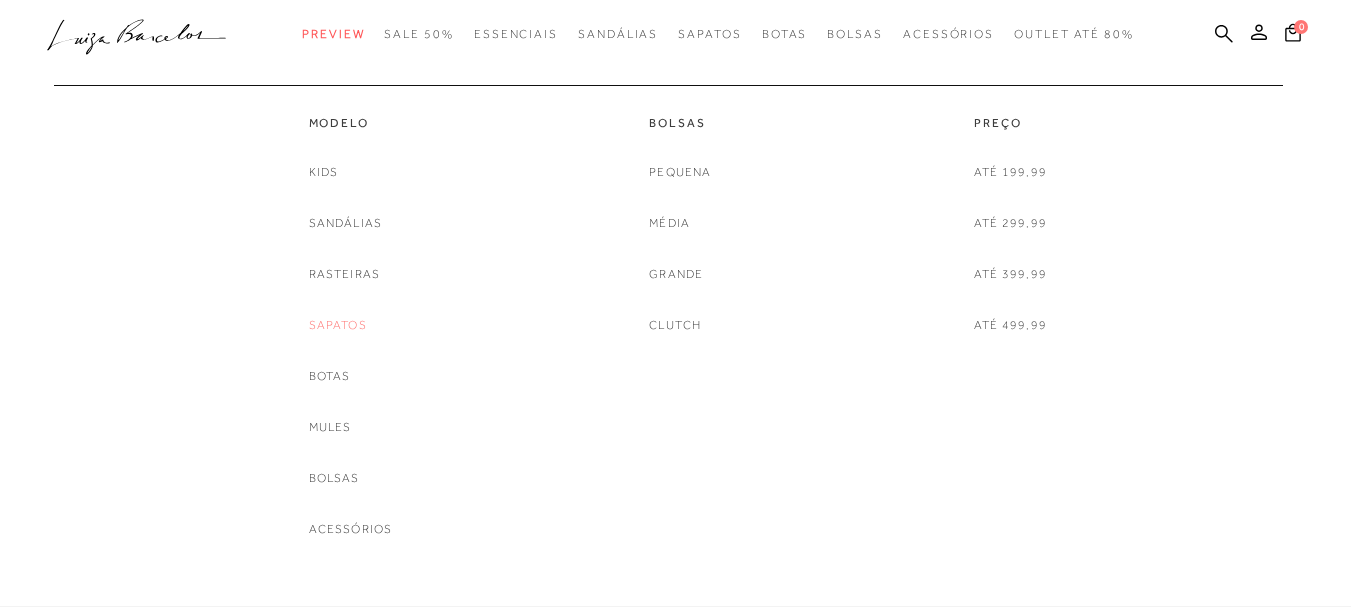 click on "Sapatos" at bounding box center (338, 325) 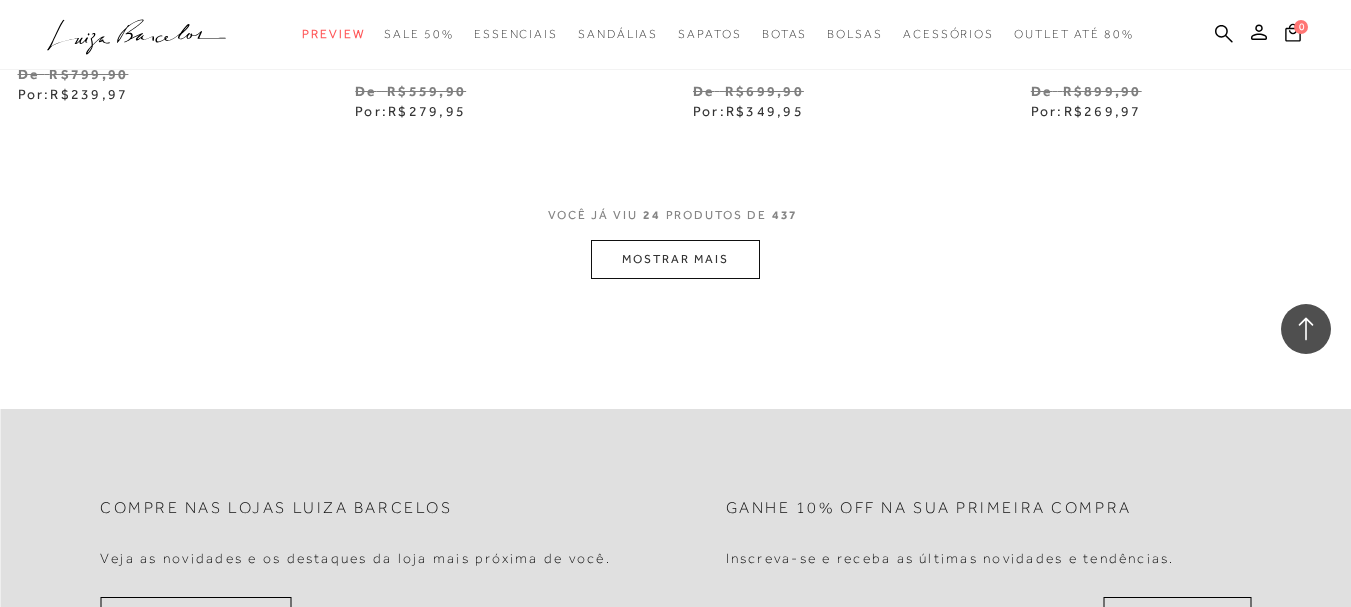 scroll, scrollTop: 4000, scrollLeft: 0, axis: vertical 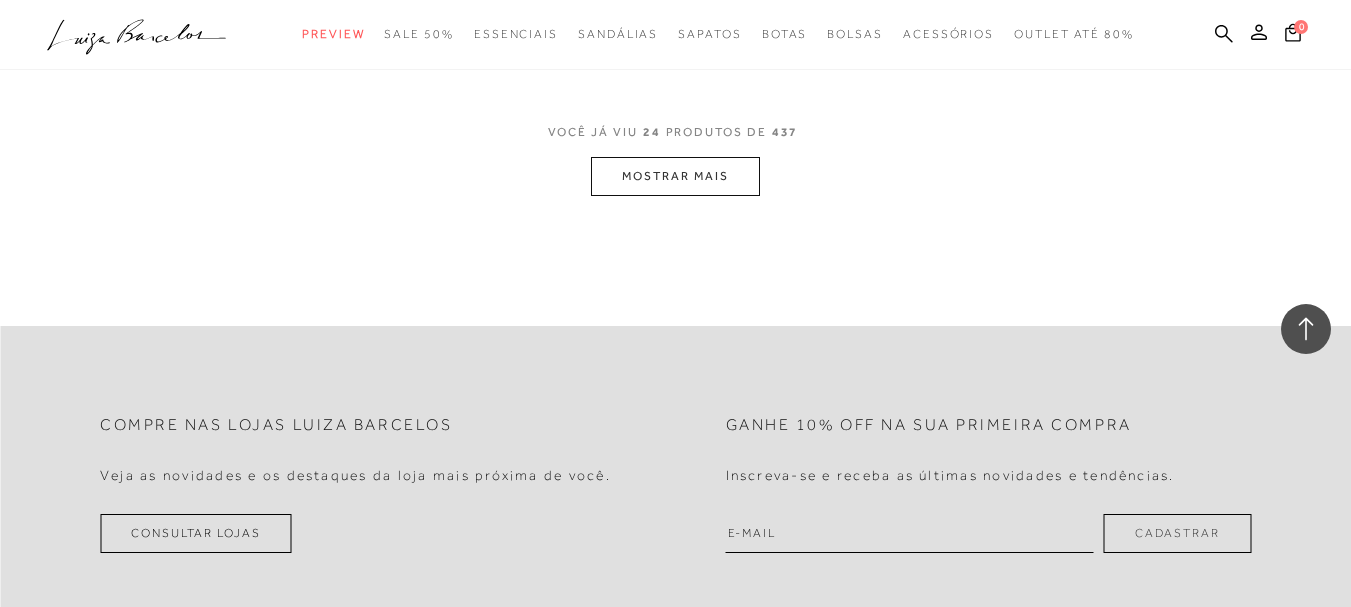 click on "MOSTRAR MAIS" at bounding box center (675, 176) 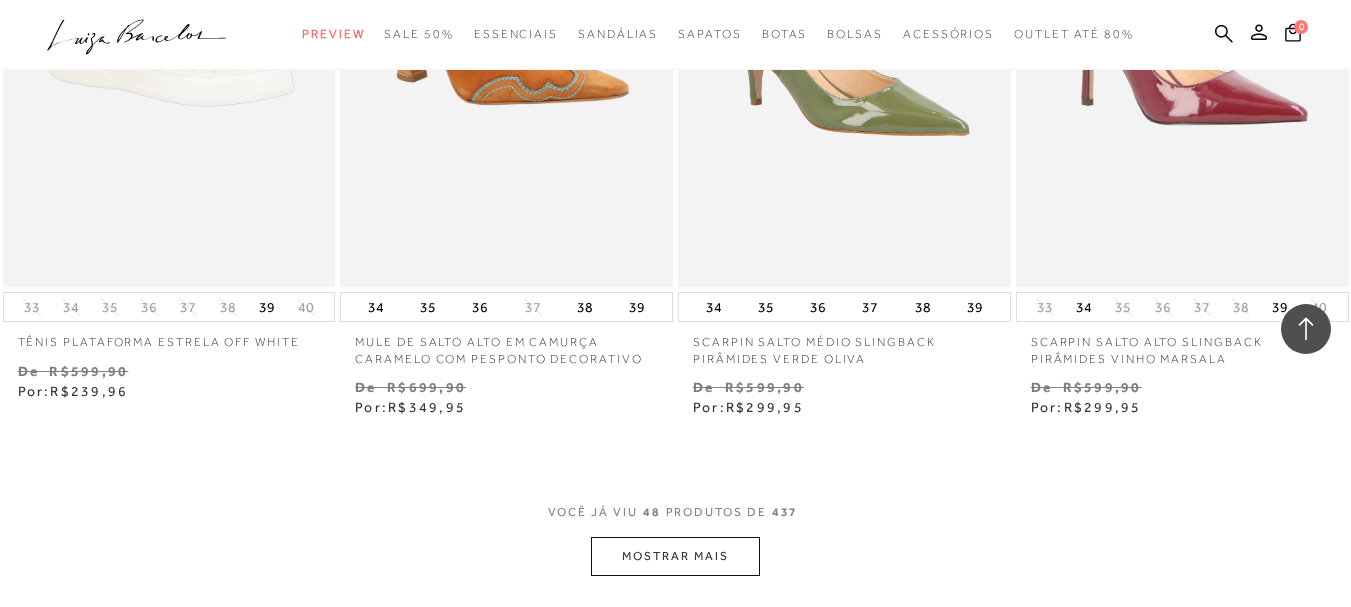 scroll, scrollTop: 7600, scrollLeft: 0, axis: vertical 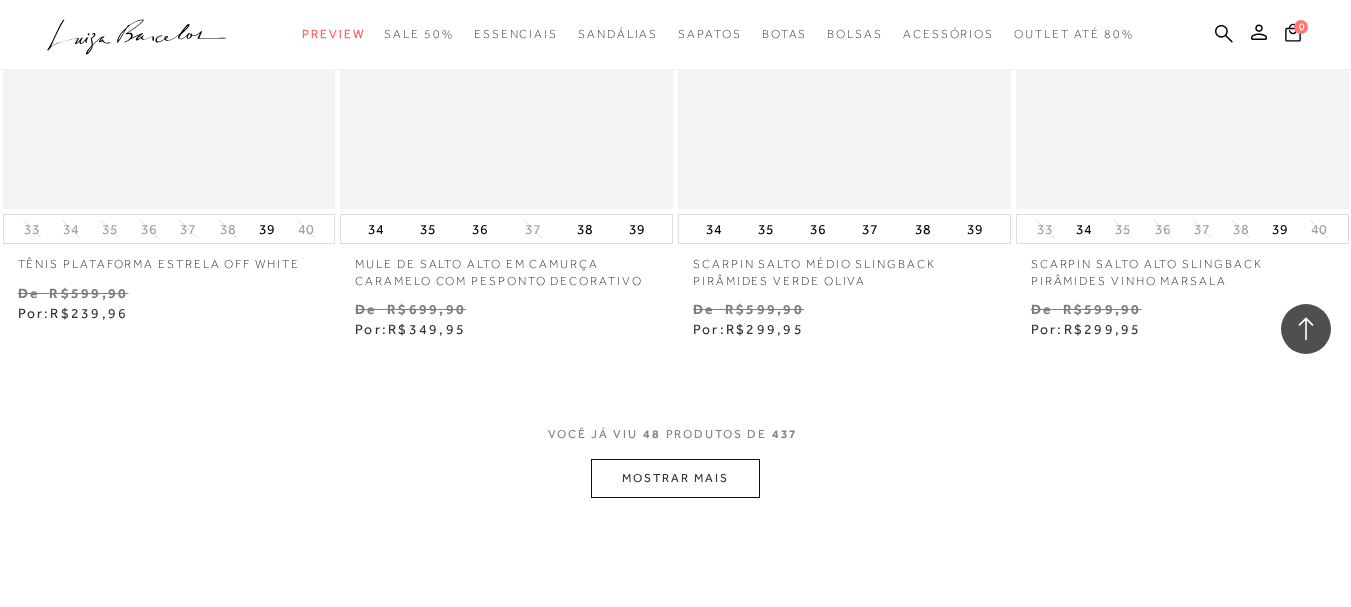 click on "MOSTRAR MAIS" at bounding box center [675, 478] 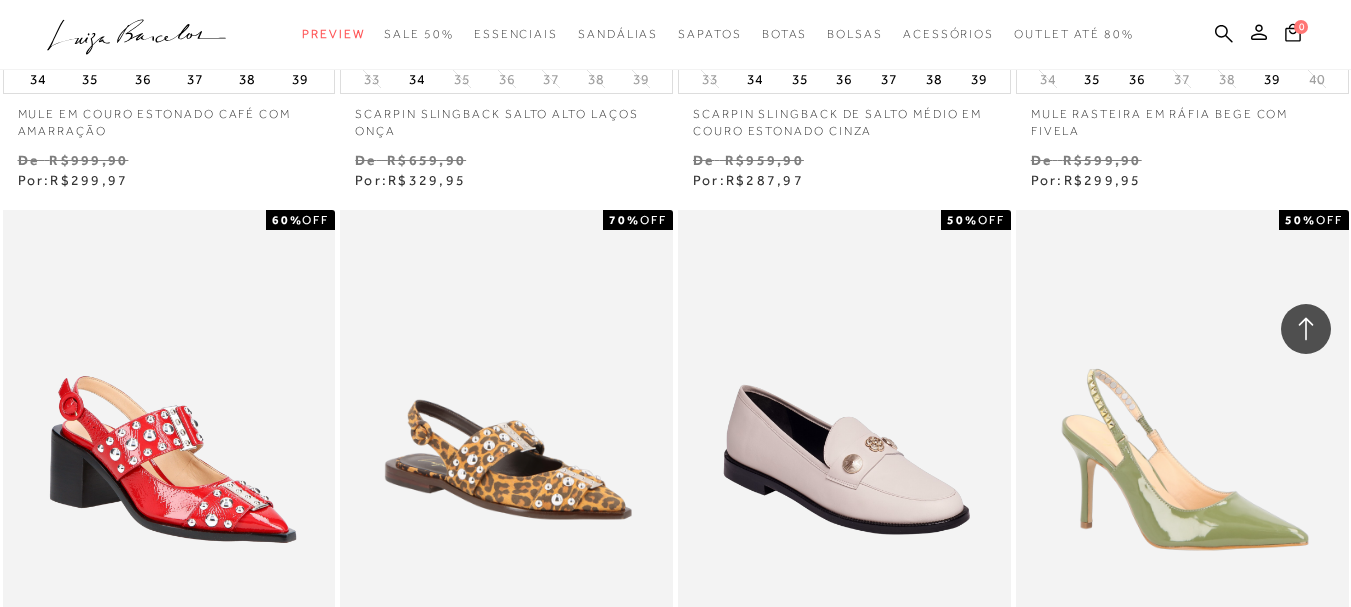 scroll, scrollTop: 8300, scrollLeft: 0, axis: vertical 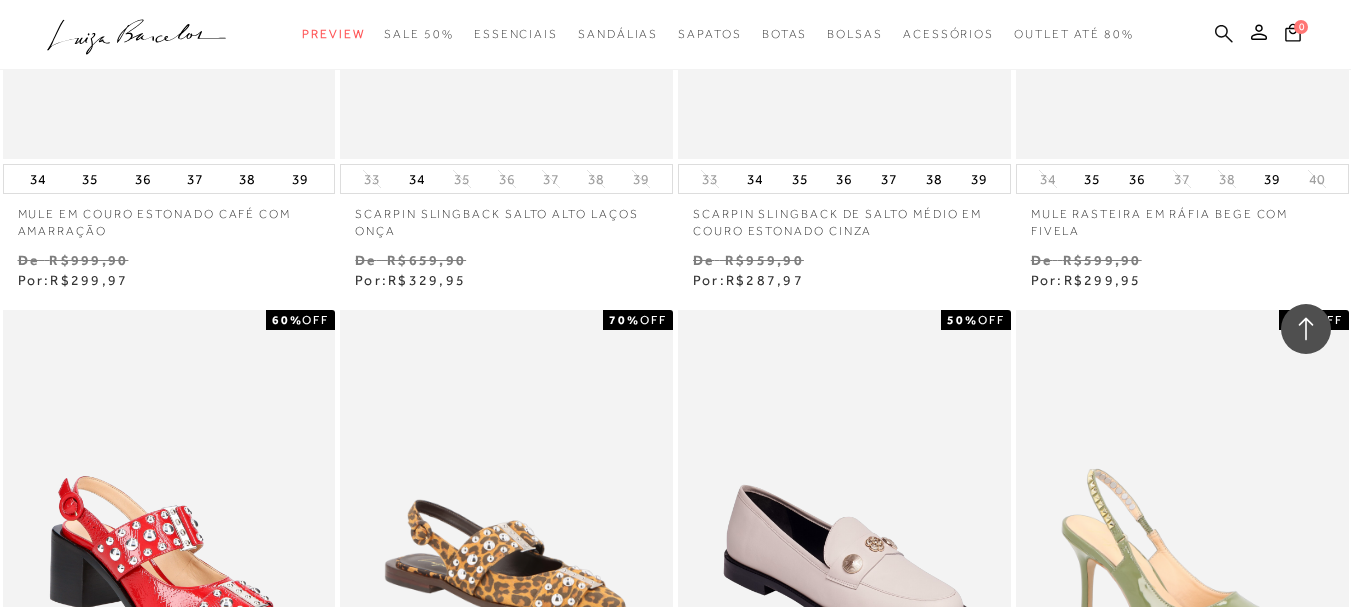 click 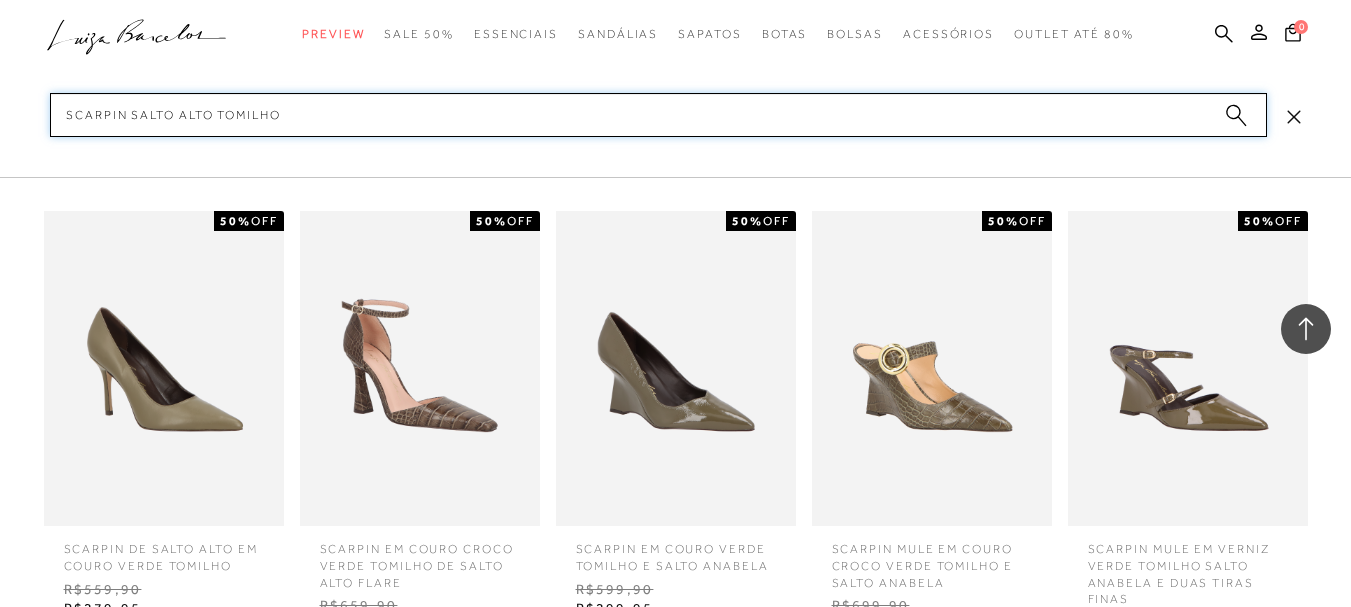 scroll, scrollTop: 10200, scrollLeft: 0, axis: vertical 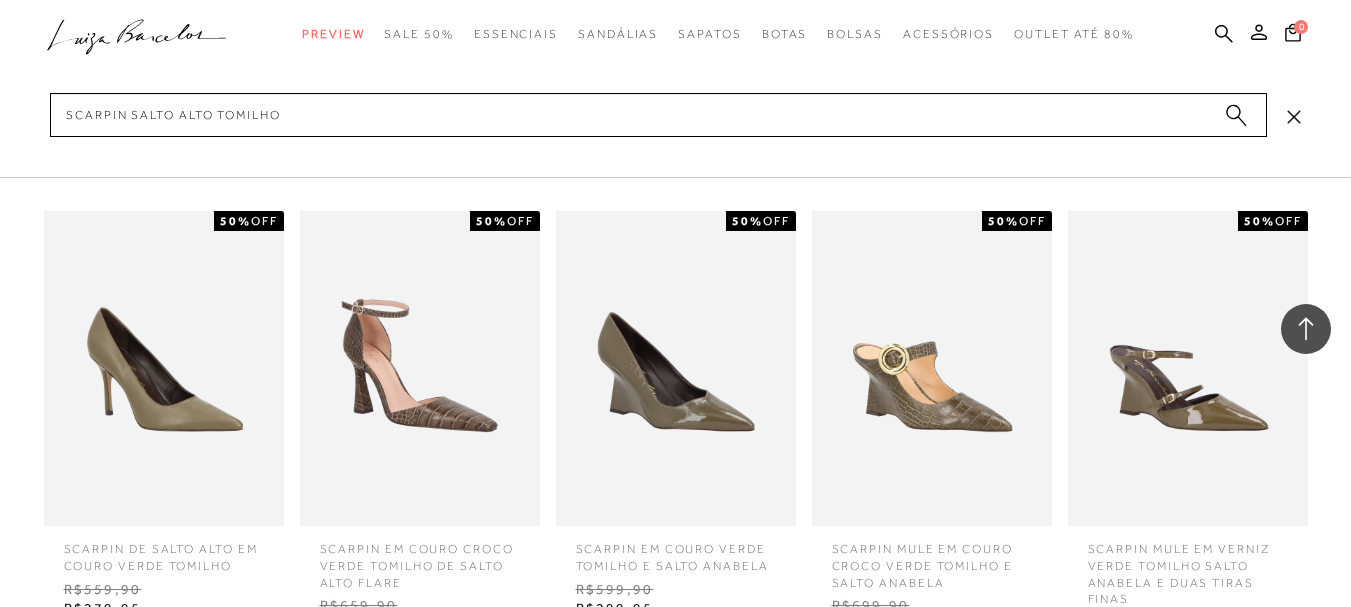 click on "categoryHeader
.a{fill-rule:evenodd;}
Preview
Sandálias Mules" at bounding box center (675, -10512) 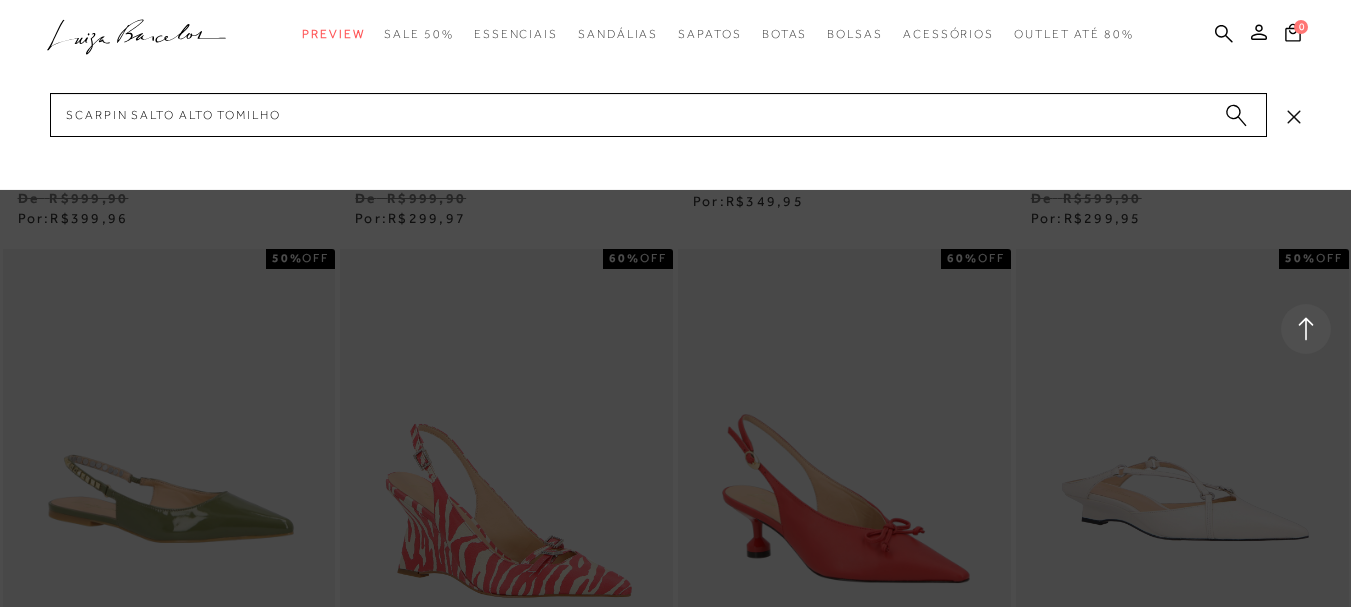 scroll, scrollTop: 8639, scrollLeft: 0, axis: vertical 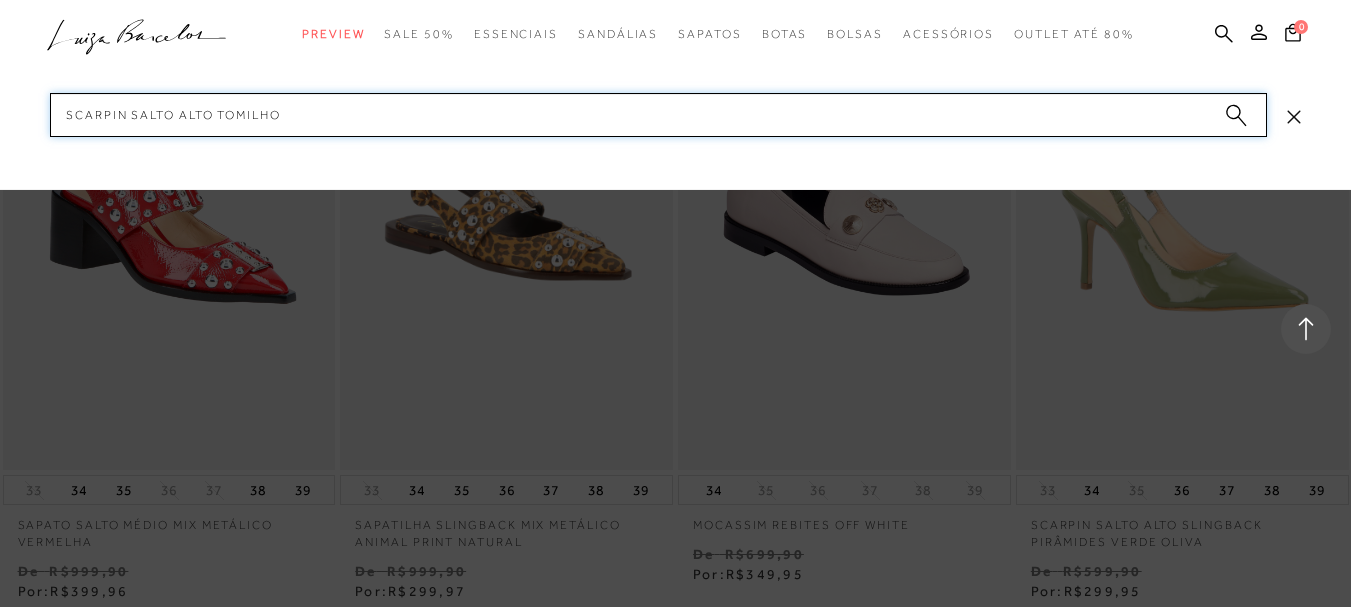 click on "scarpin salto alto tomilho" at bounding box center (658, 115) 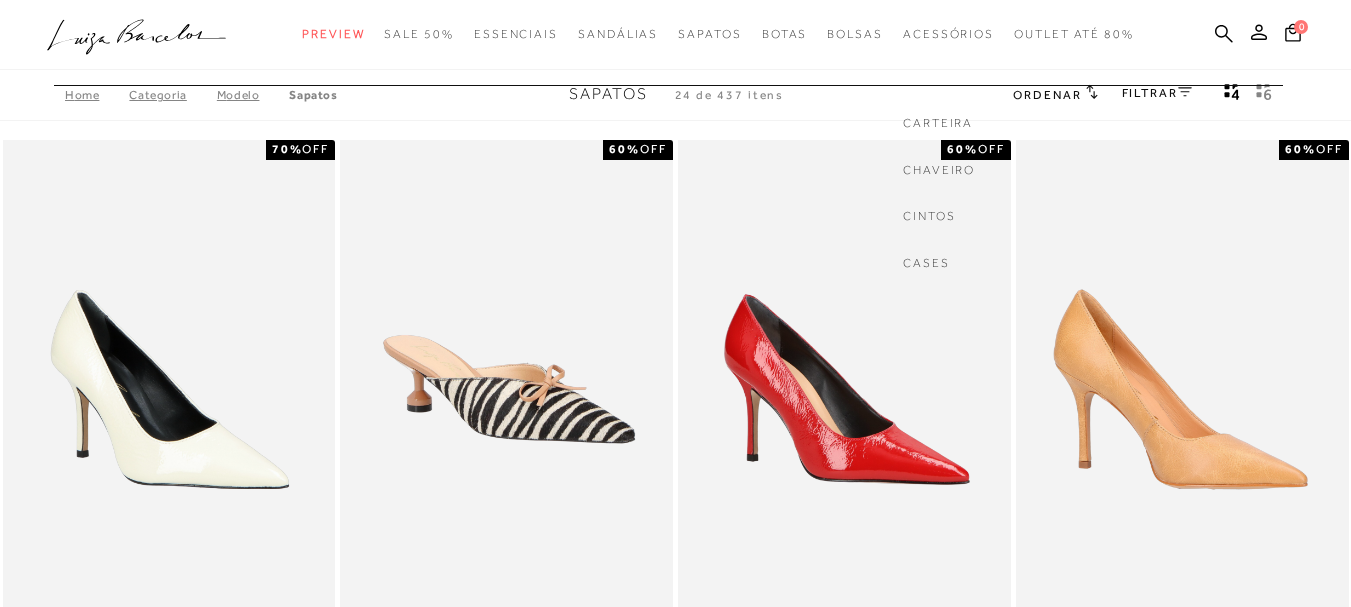 scroll, scrollTop: 0, scrollLeft: 0, axis: both 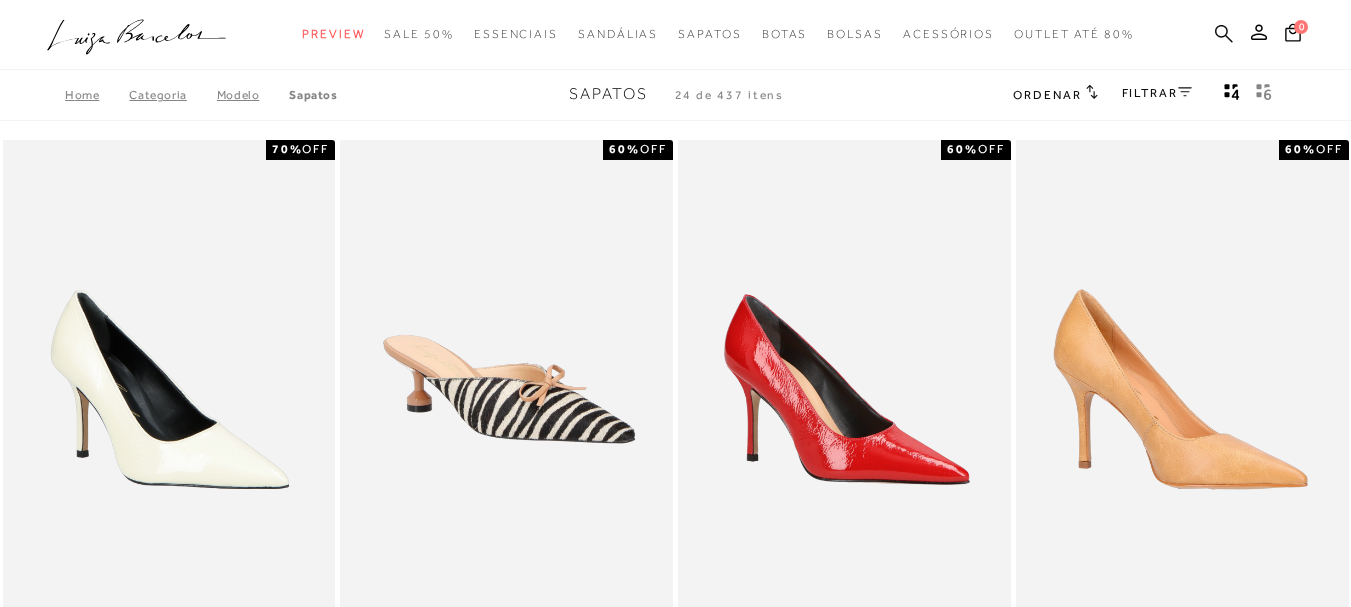 click 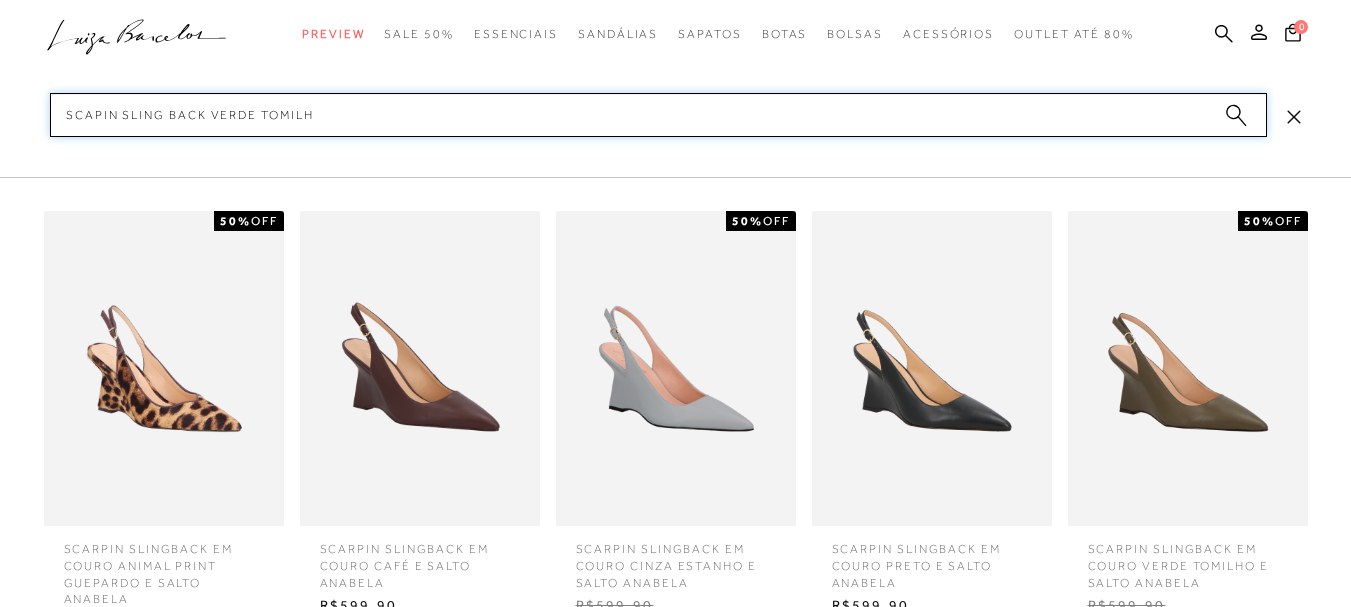 type on "scapin sling back verde tomilho" 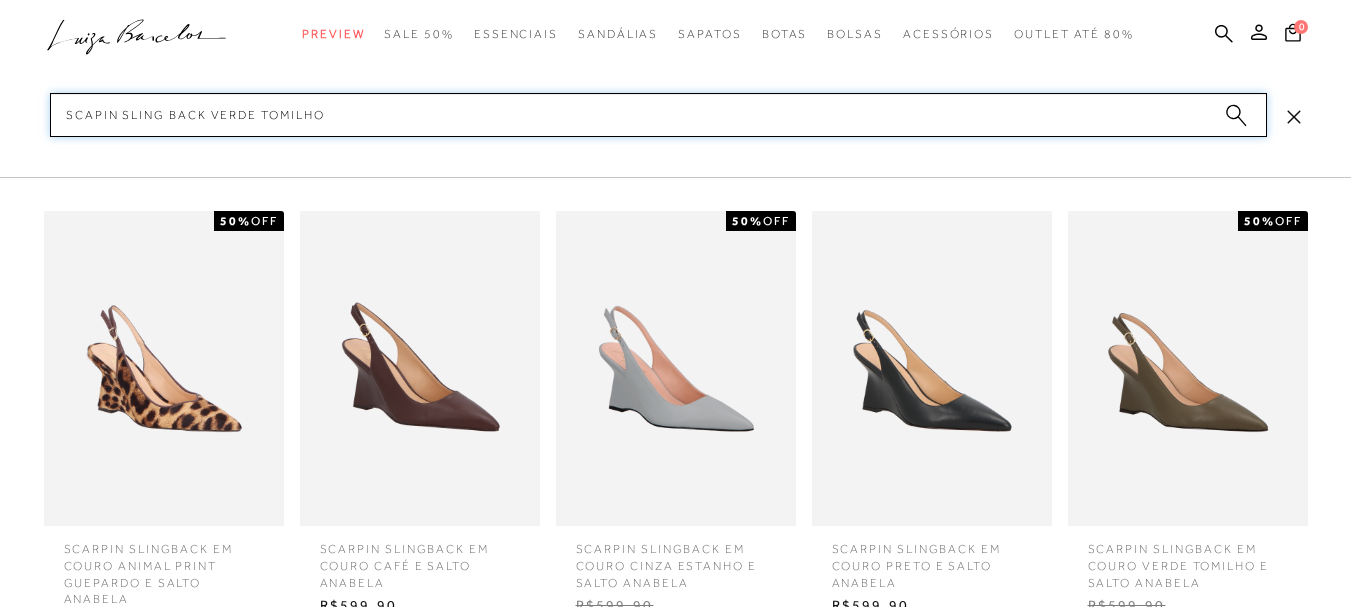 type 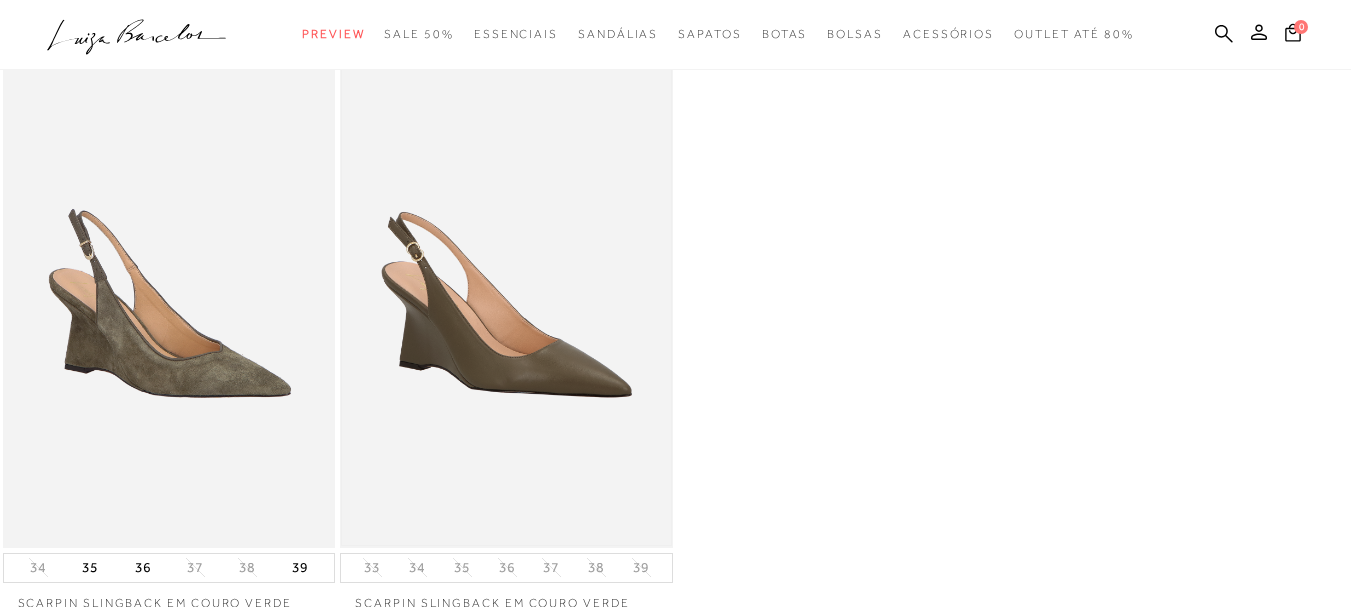 scroll, scrollTop: 0, scrollLeft: 0, axis: both 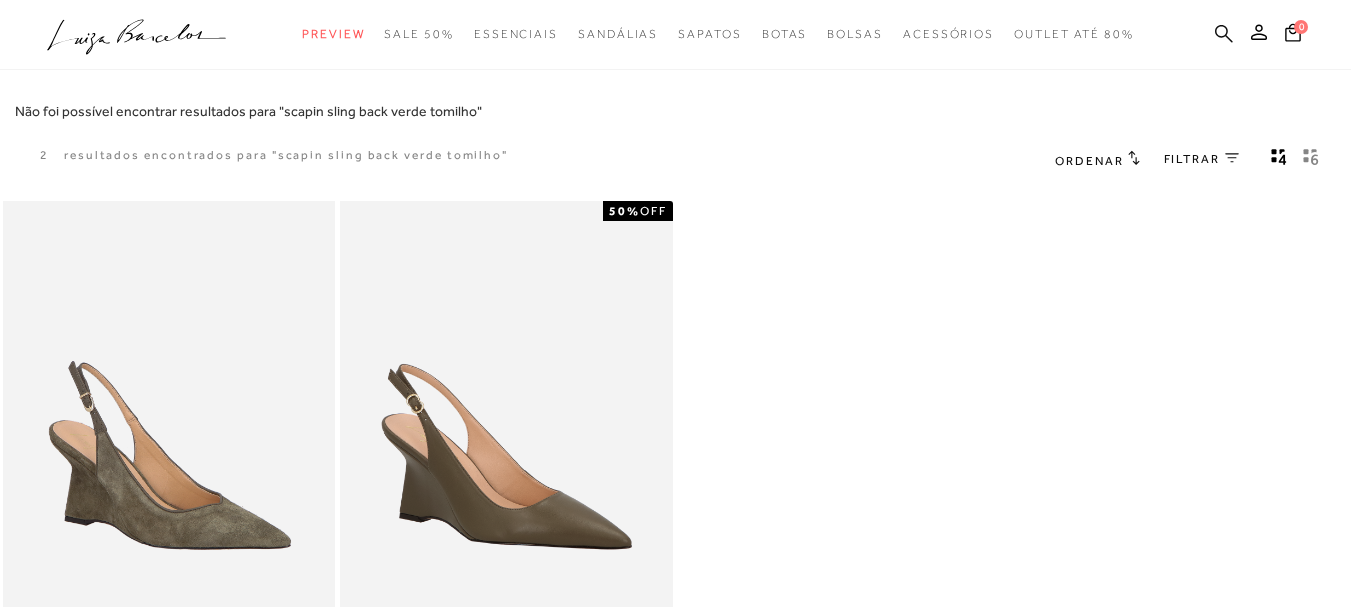 click 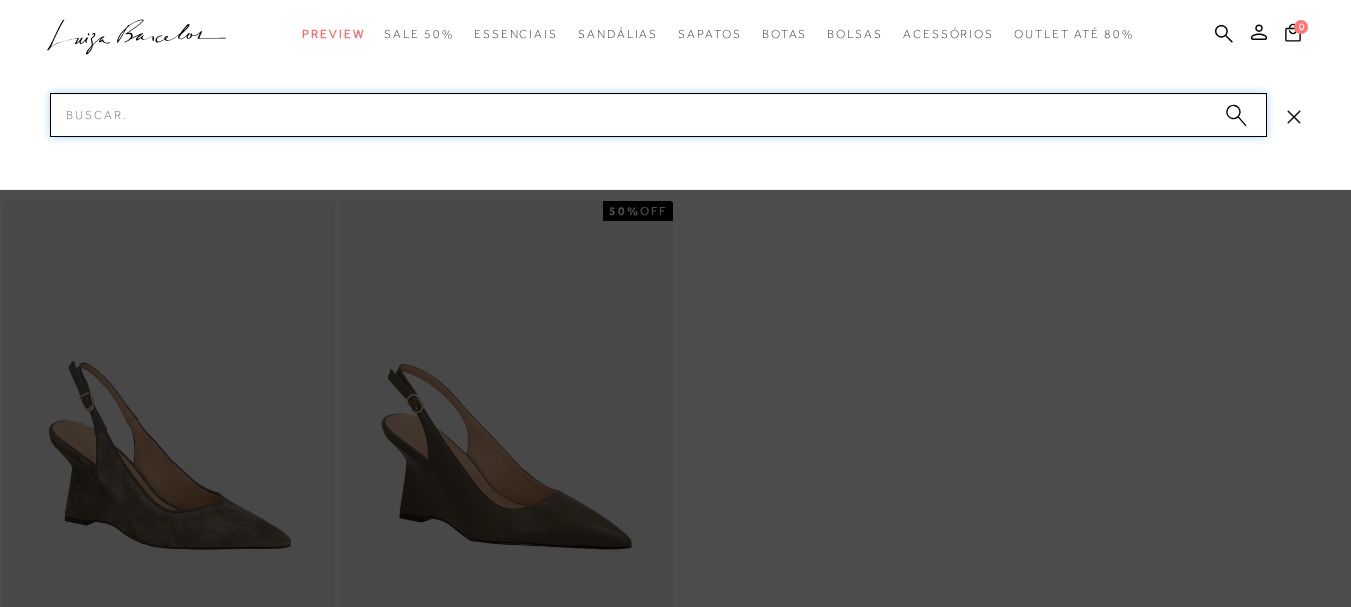 click on "Pesquisar" at bounding box center (658, 115) 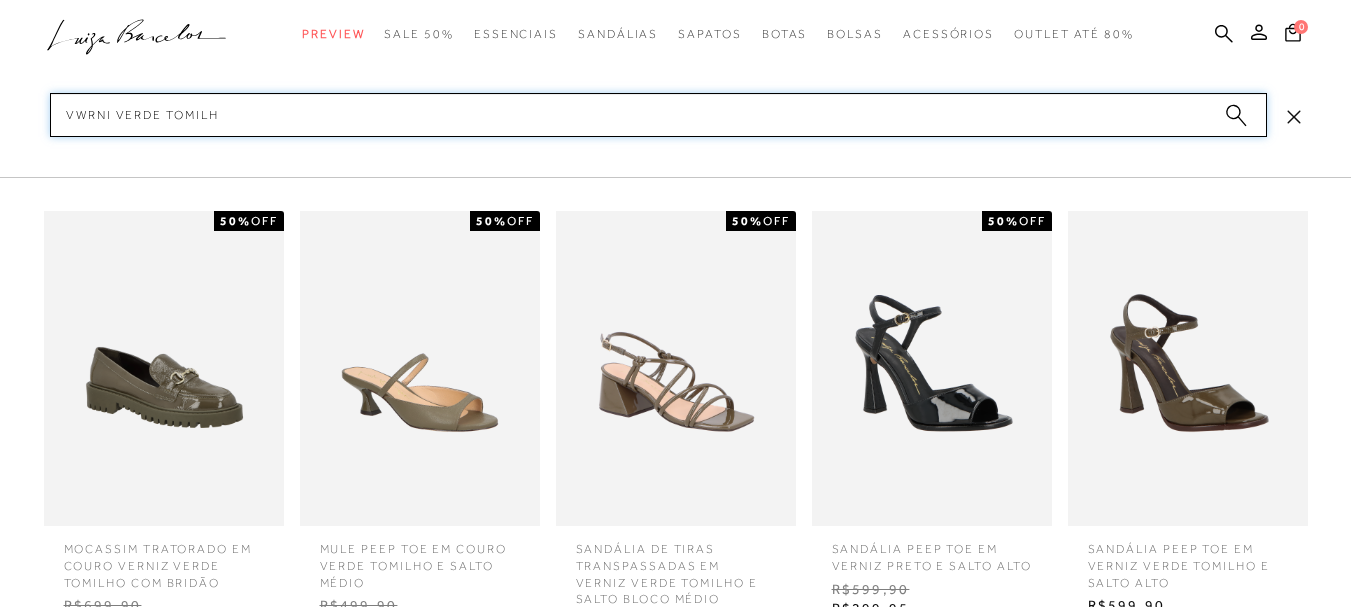 type on "vwrniz verde tomilho" 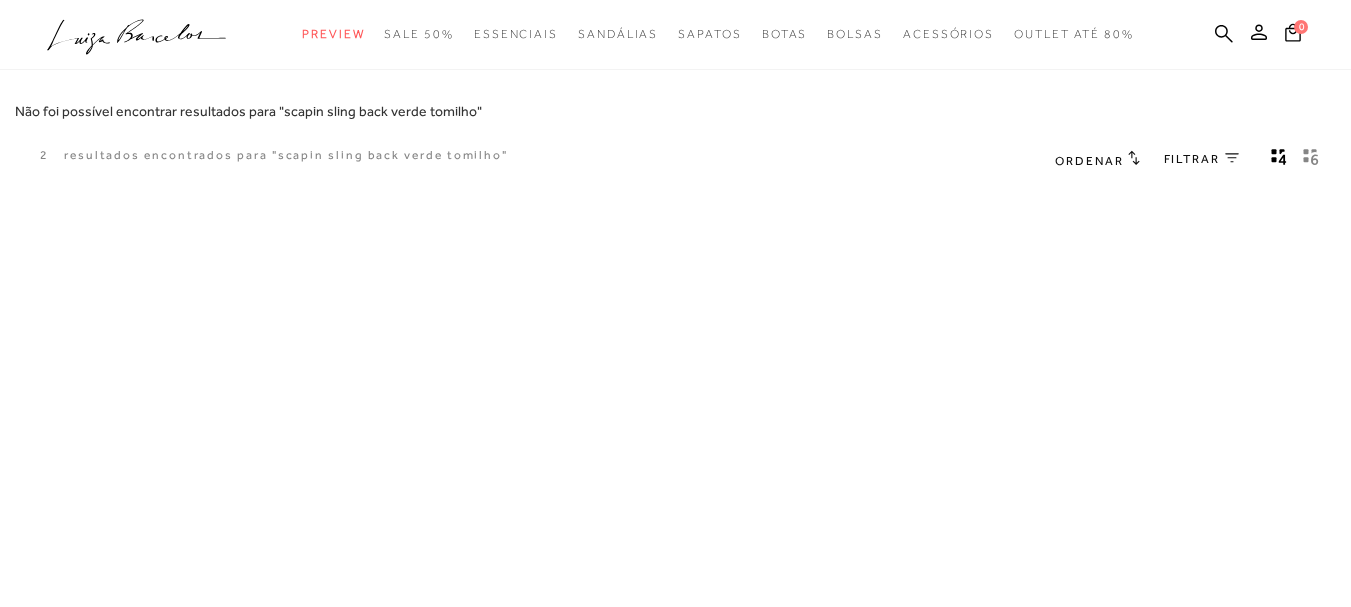 type 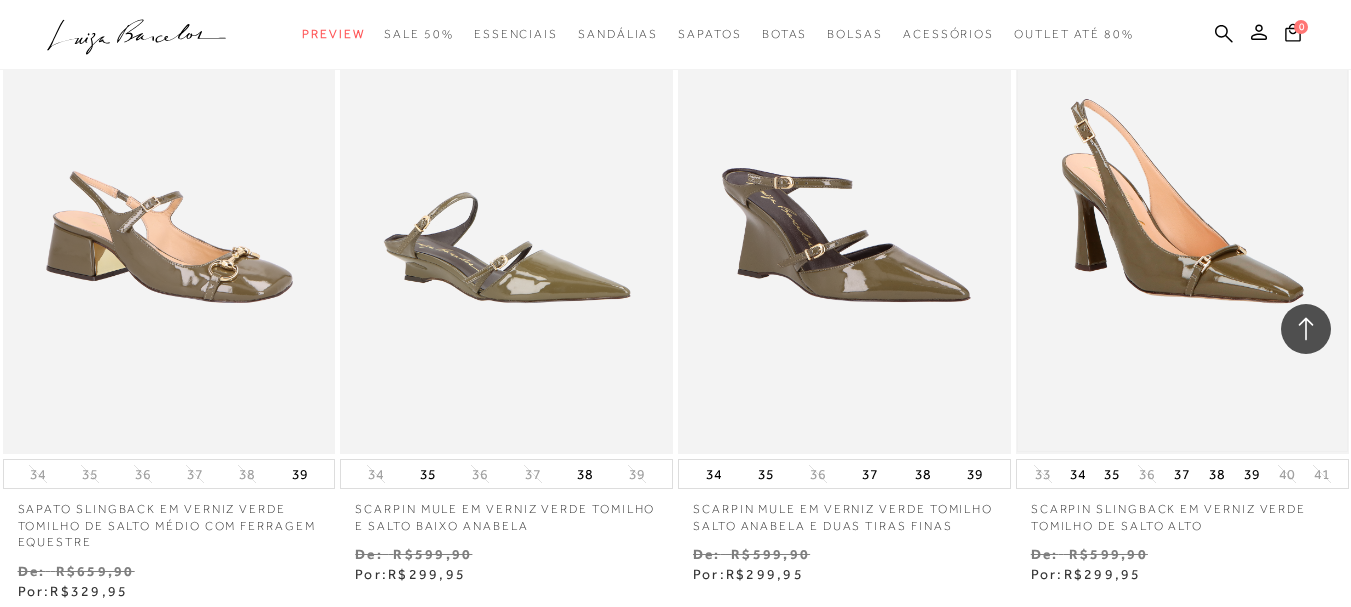 scroll, scrollTop: 1600, scrollLeft: 0, axis: vertical 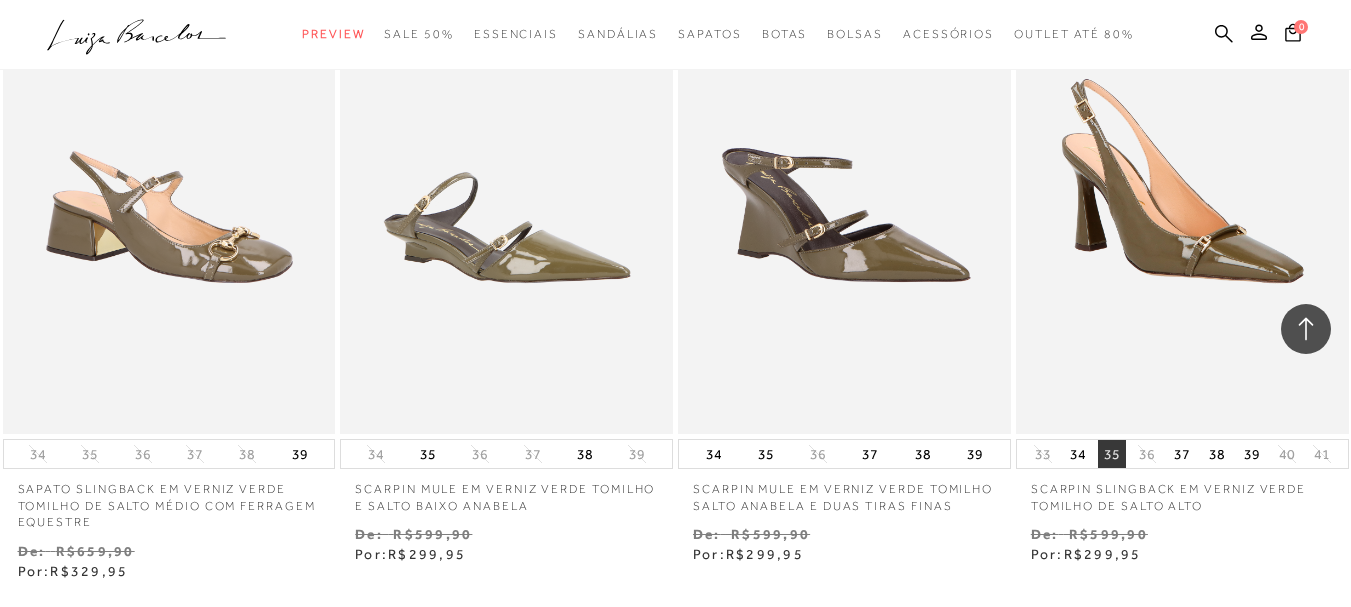 click on "35" at bounding box center (1112, 454) 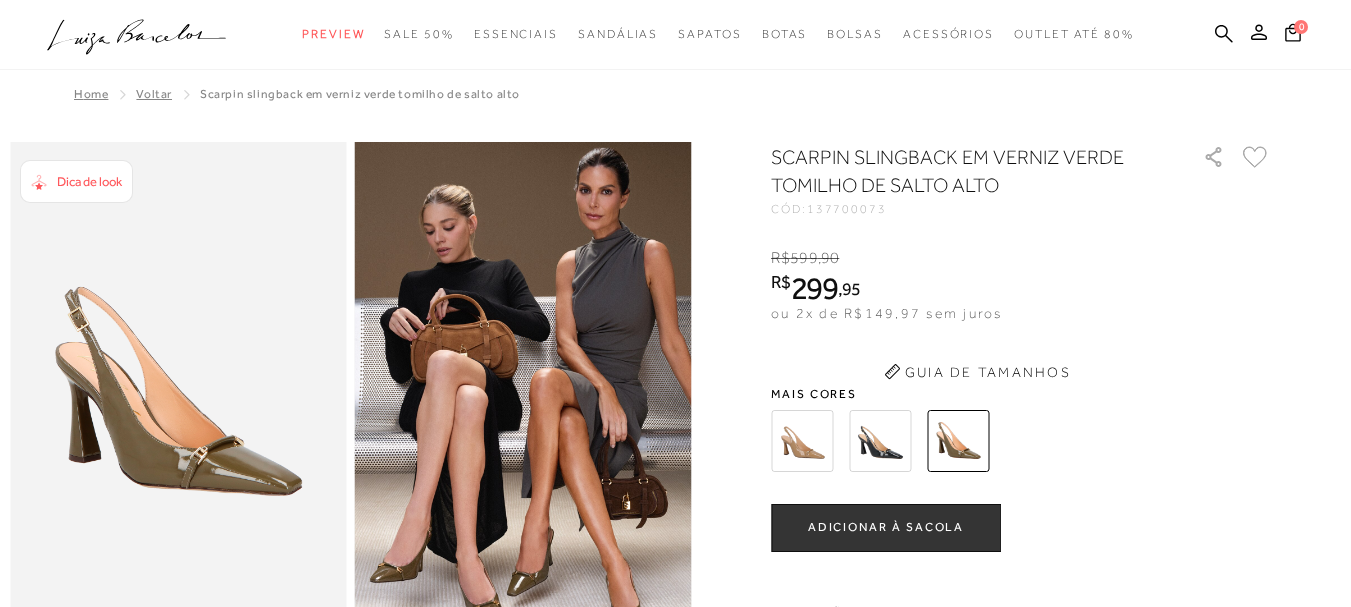 scroll, scrollTop: 0, scrollLeft: 0, axis: both 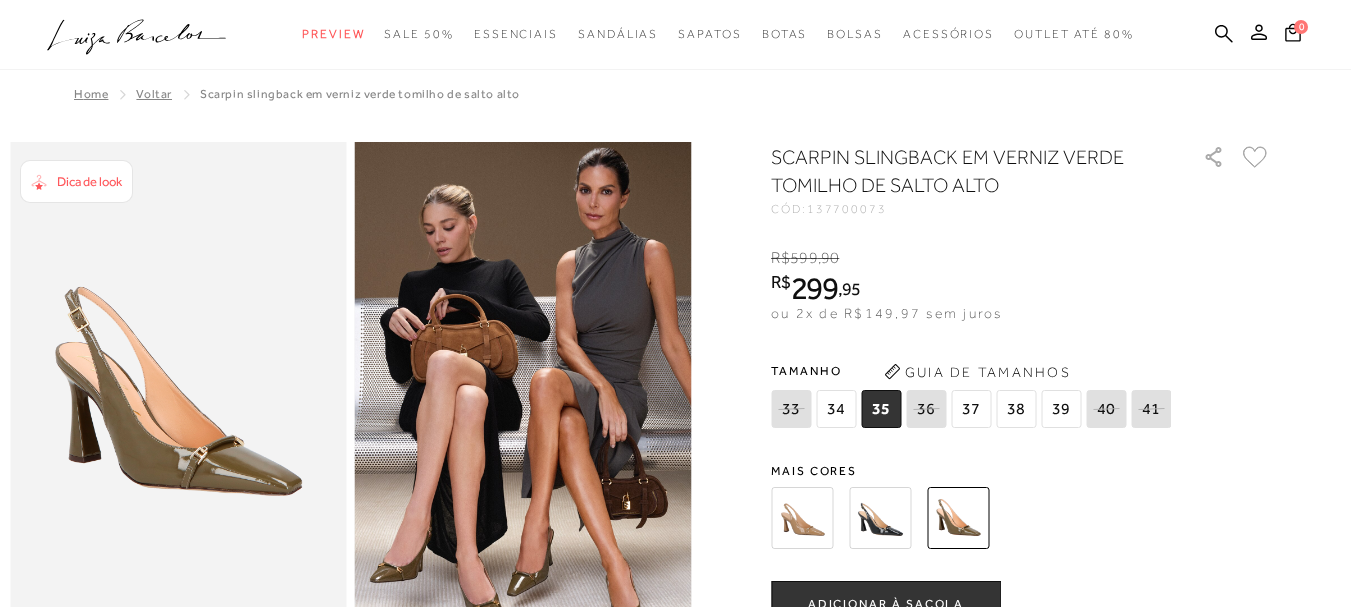 click at bounding box center (958, 518) 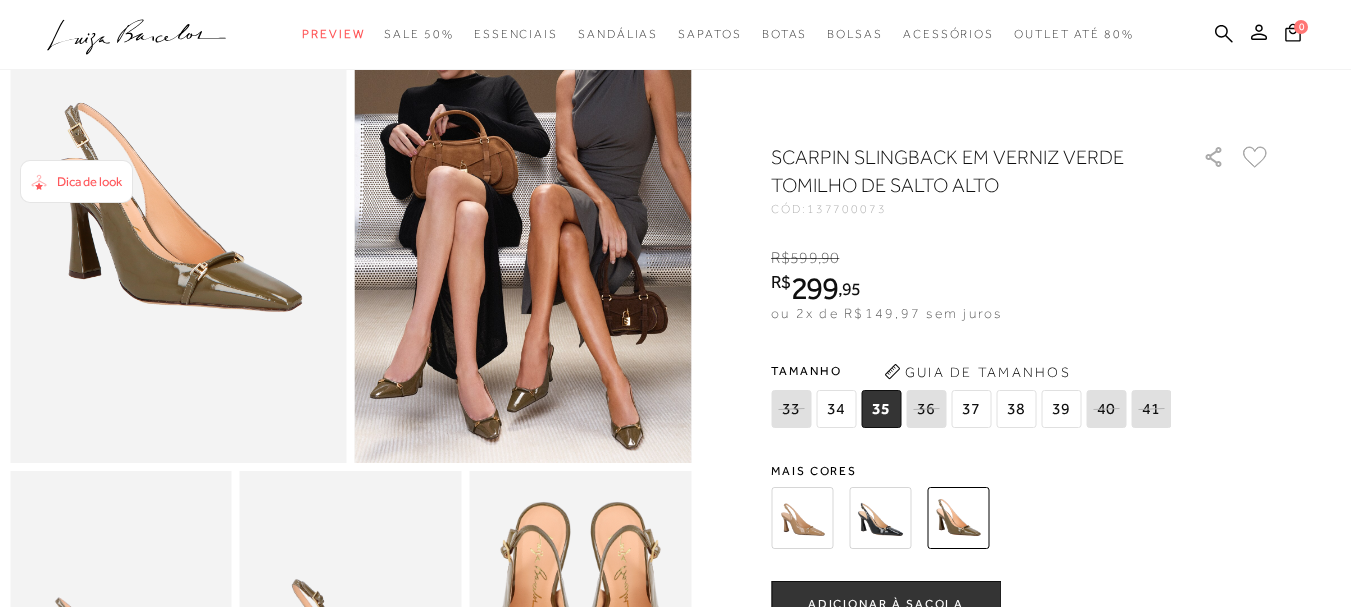 scroll, scrollTop: 200, scrollLeft: 0, axis: vertical 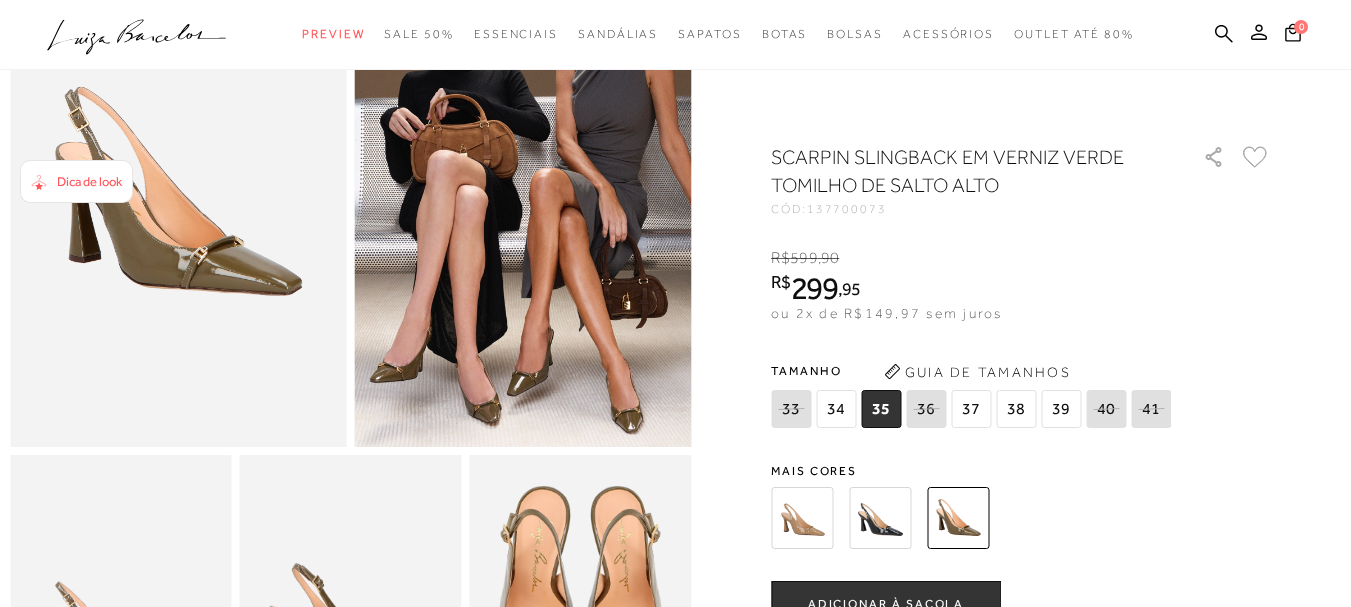 click on "ADICIONAR À SACOLA" at bounding box center (886, 605) 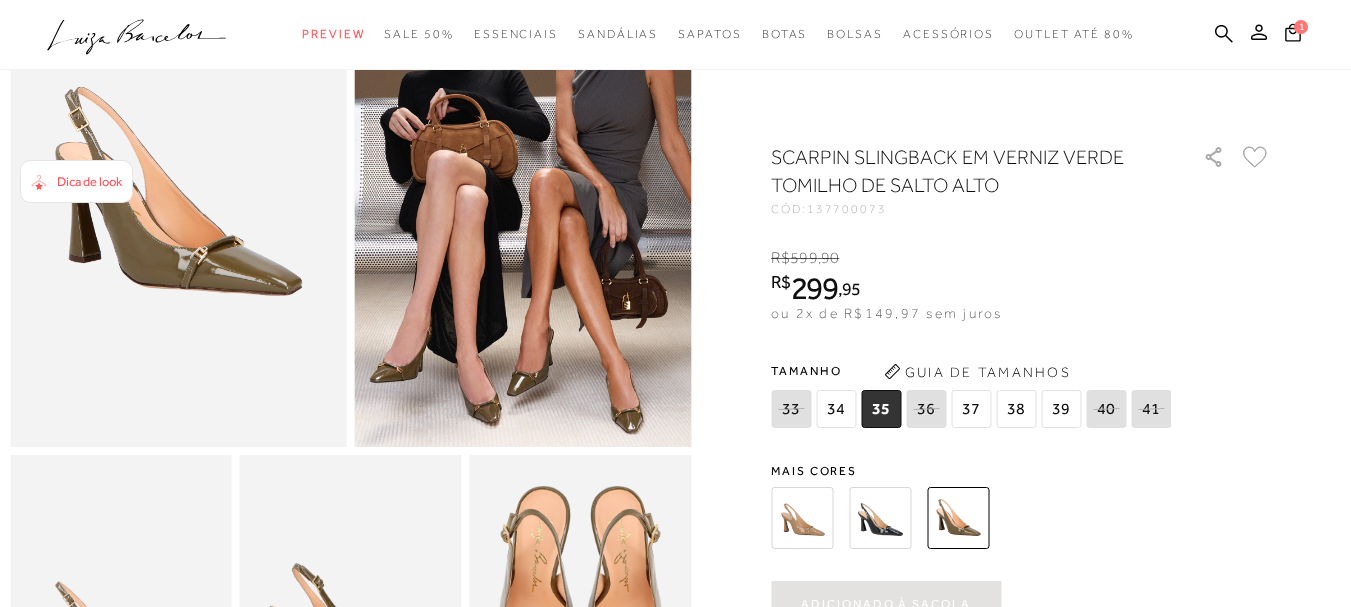 scroll, scrollTop: 0, scrollLeft: 0, axis: both 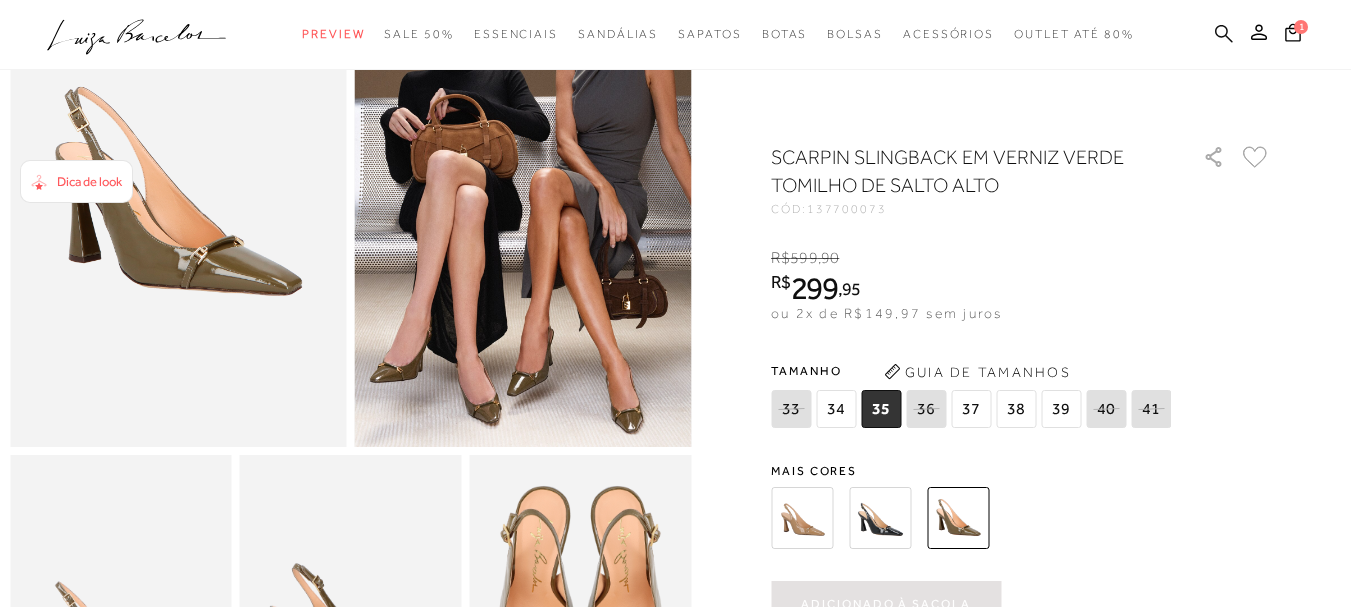 click 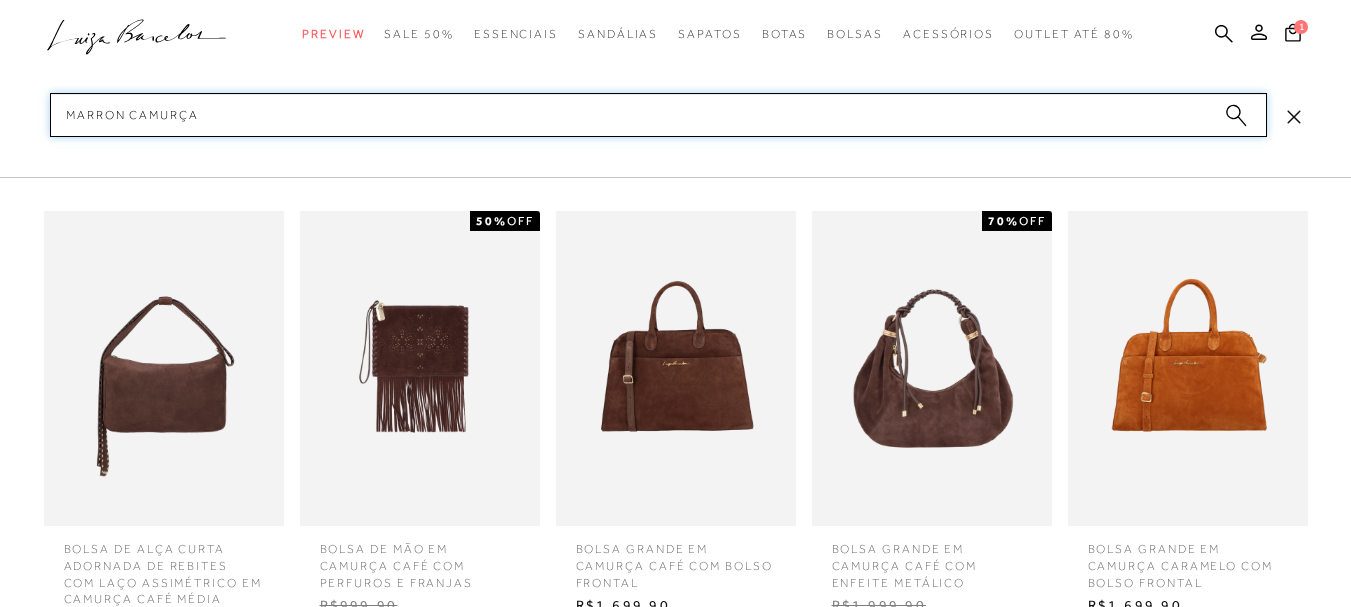 click on "marron camurça" at bounding box center [658, 115] 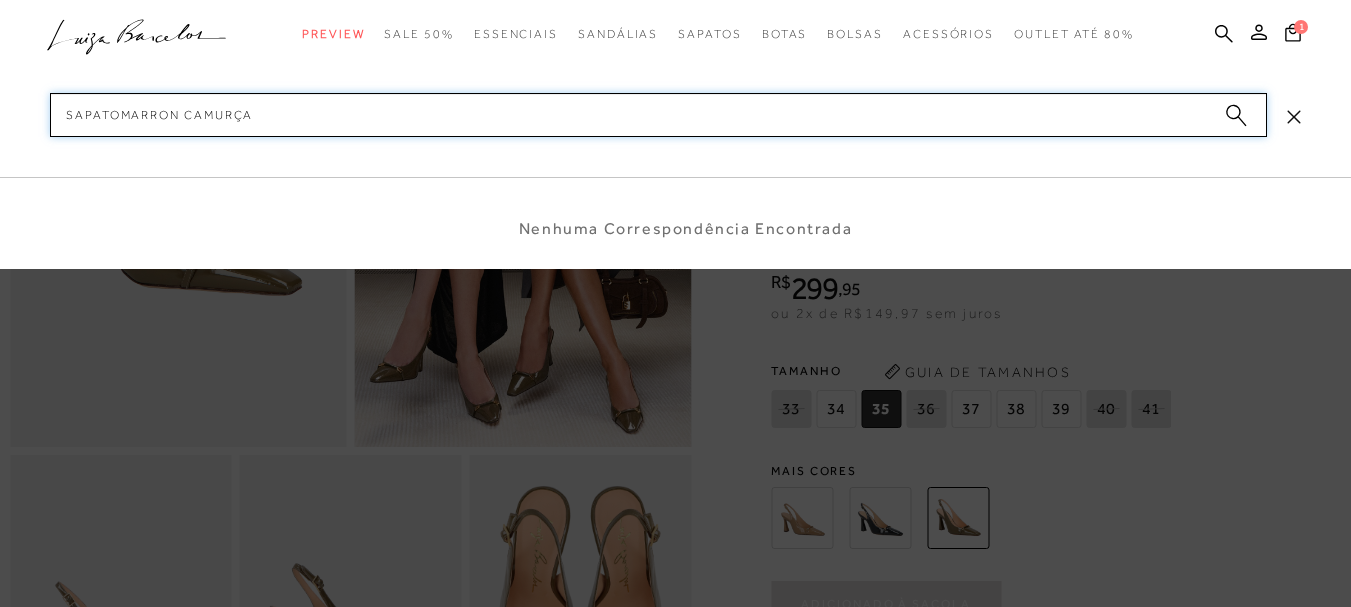 type on "sapato marron camurça" 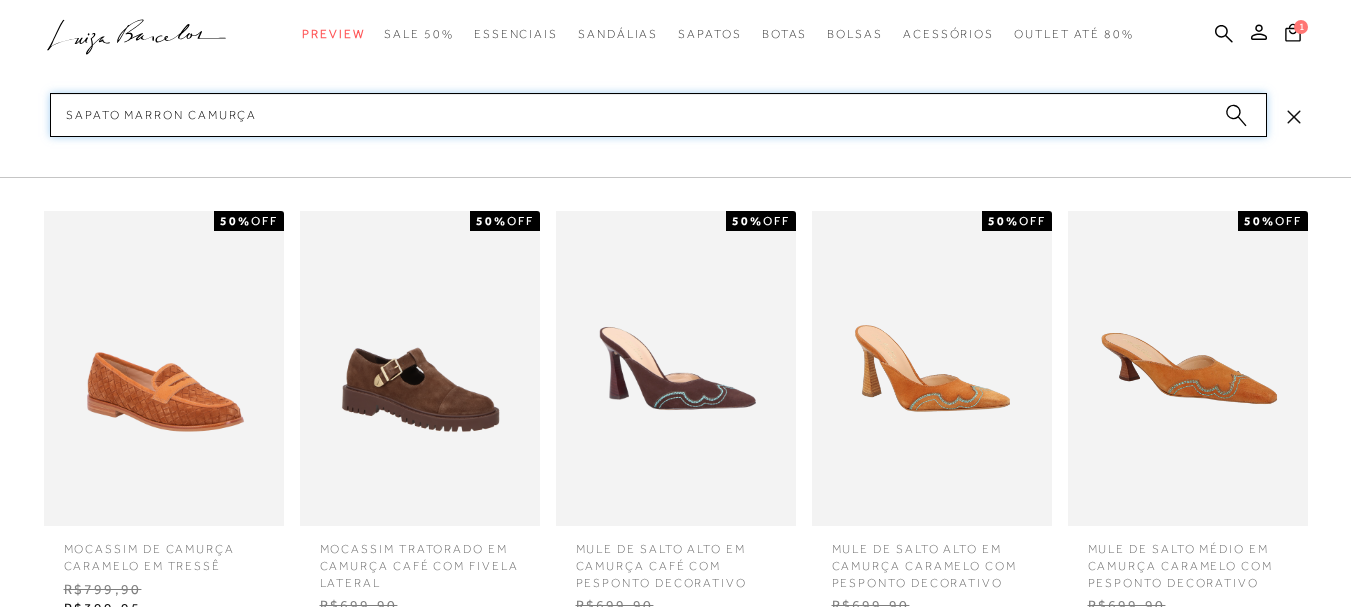 scroll, scrollTop: 1100, scrollLeft: 0, axis: vertical 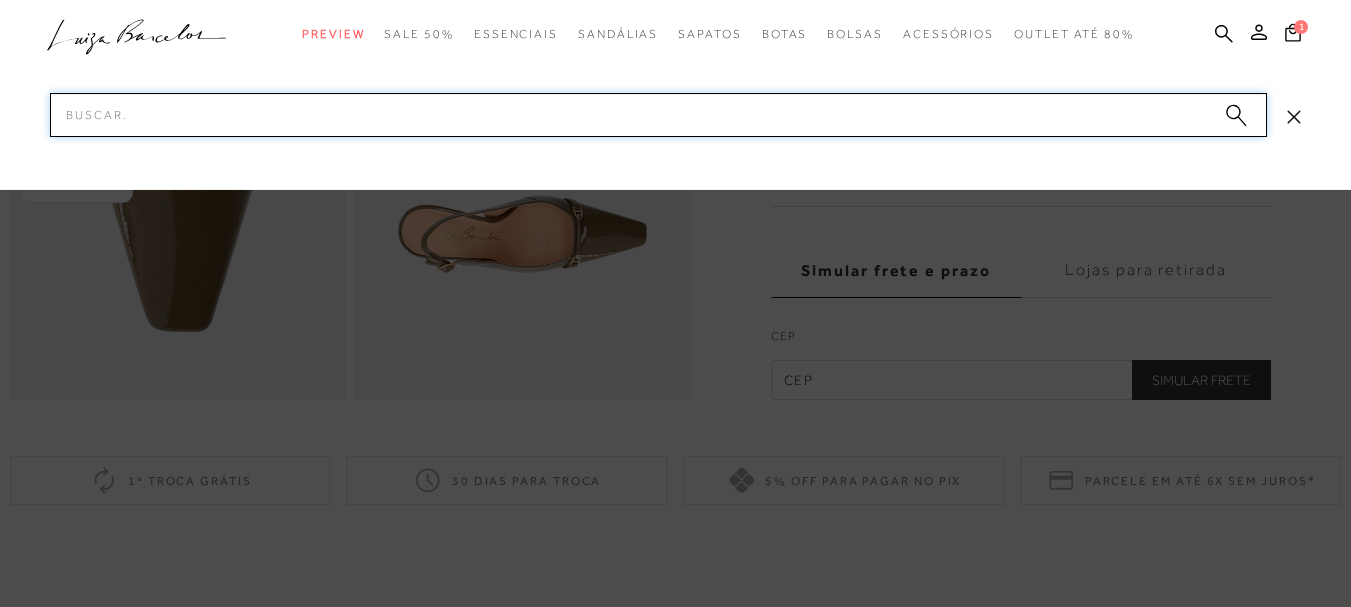click on "Pesquisar" at bounding box center (658, 115) 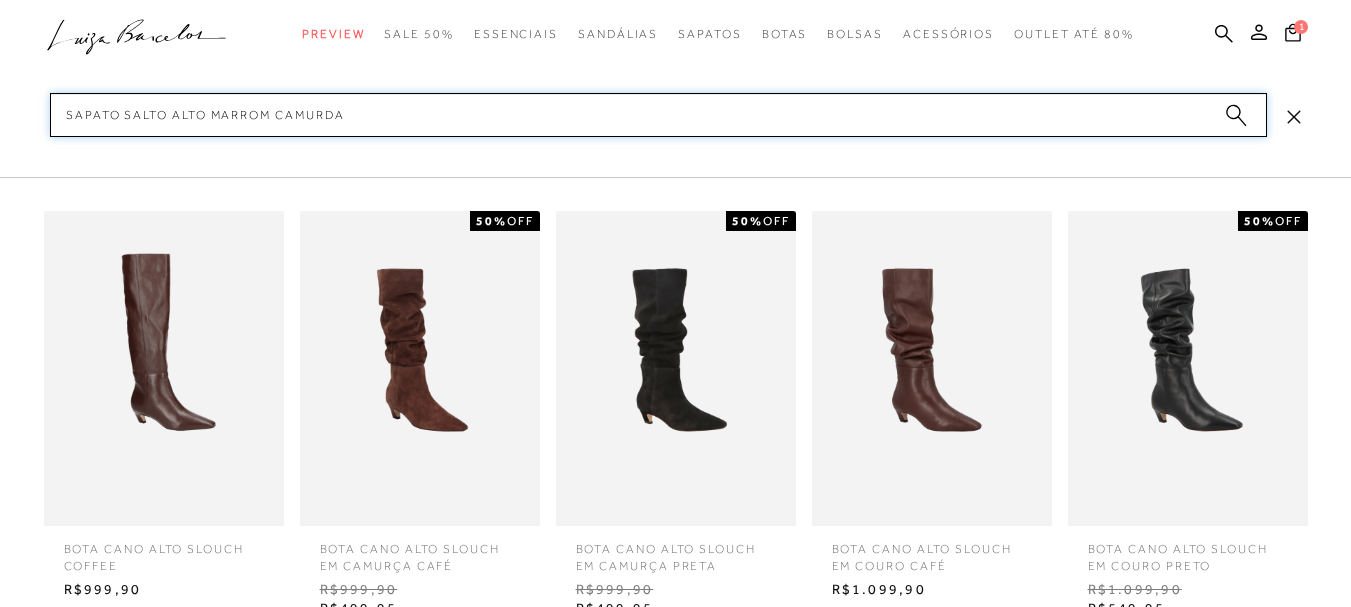drag, startPoint x: 326, startPoint y: 115, endPoint x: 361, endPoint y: 121, distance: 35.510563 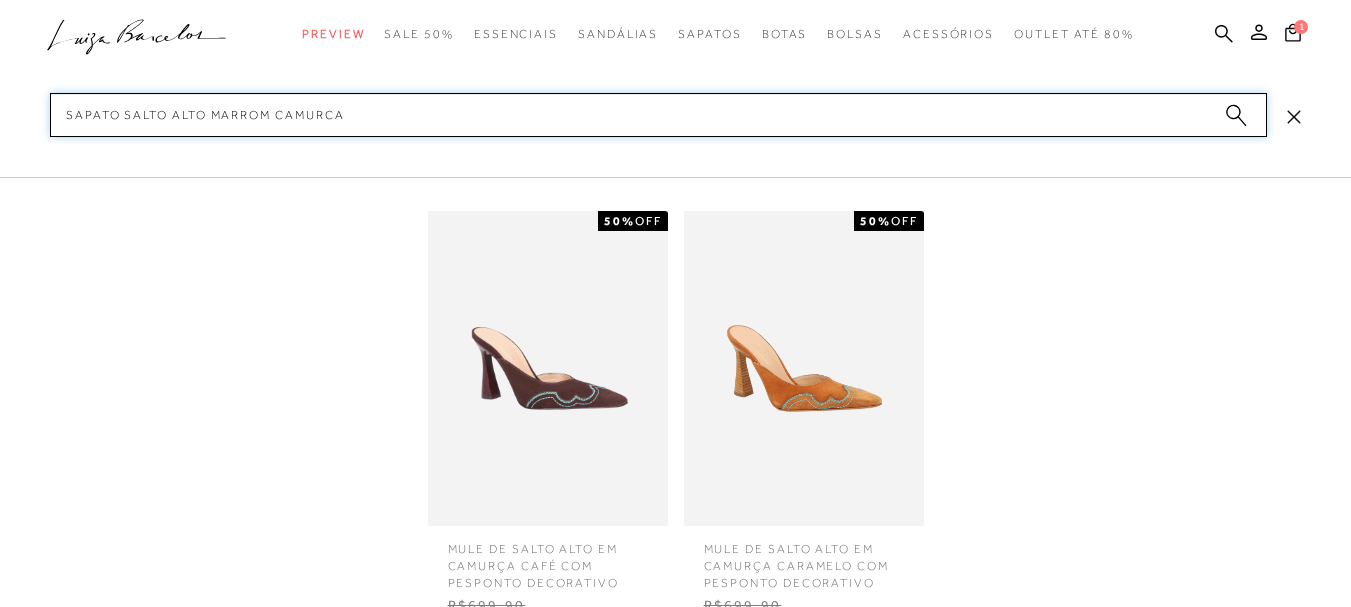 click on "sapato salto alto marrom camurca" at bounding box center [658, 115] 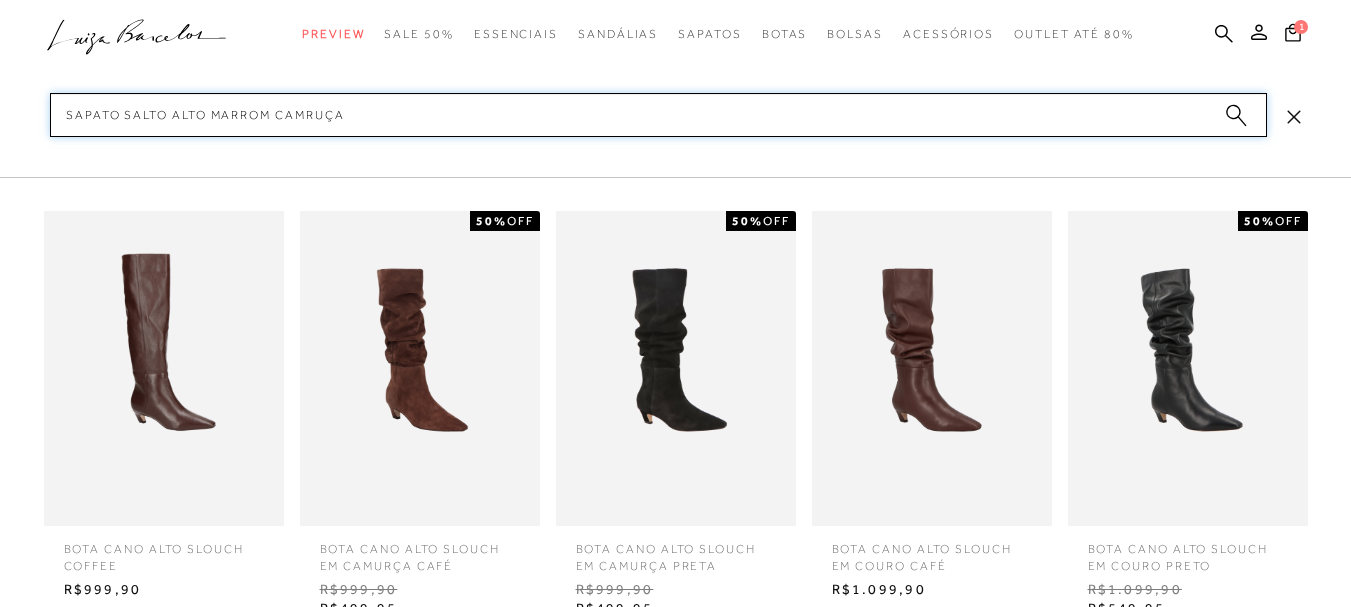 scroll, scrollTop: 2844, scrollLeft: 0, axis: vertical 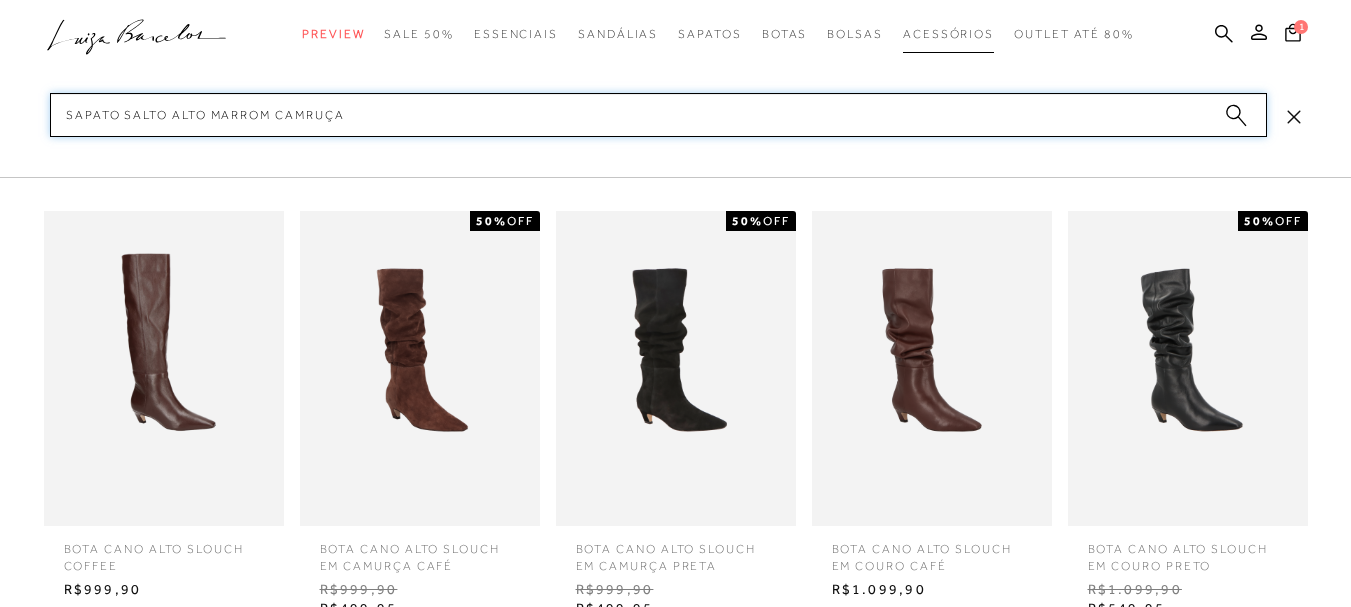 type on "sapato salto alto marrom camruça" 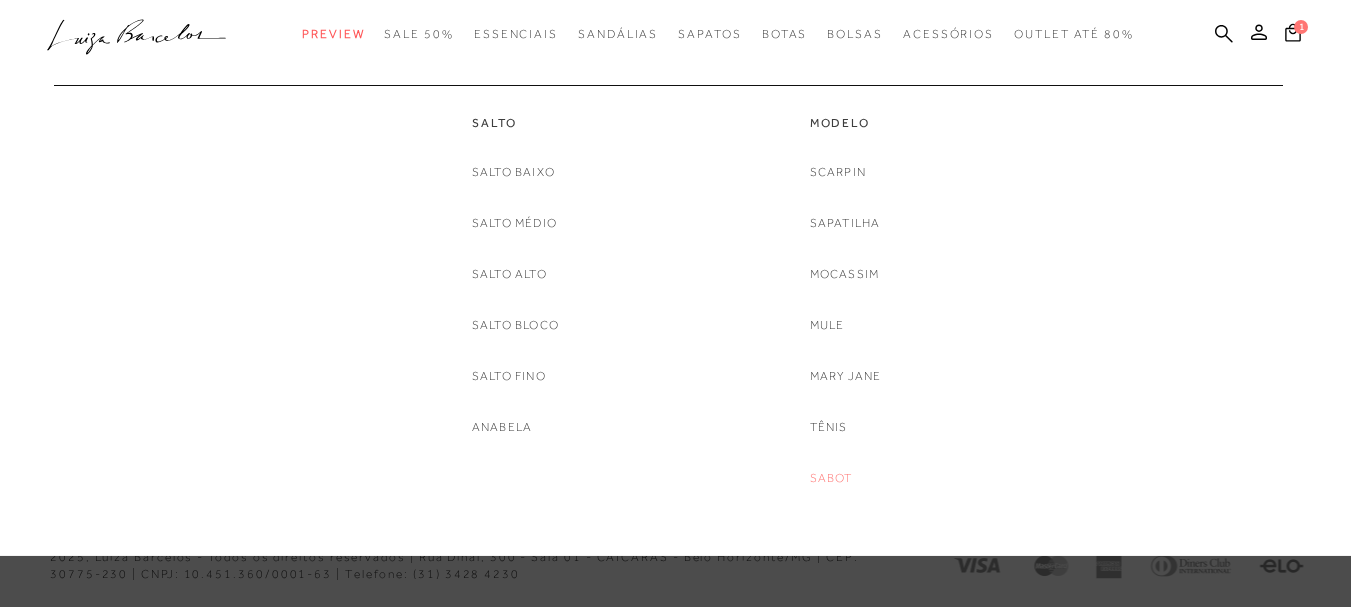 click on "Sabot" at bounding box center [831, 478] 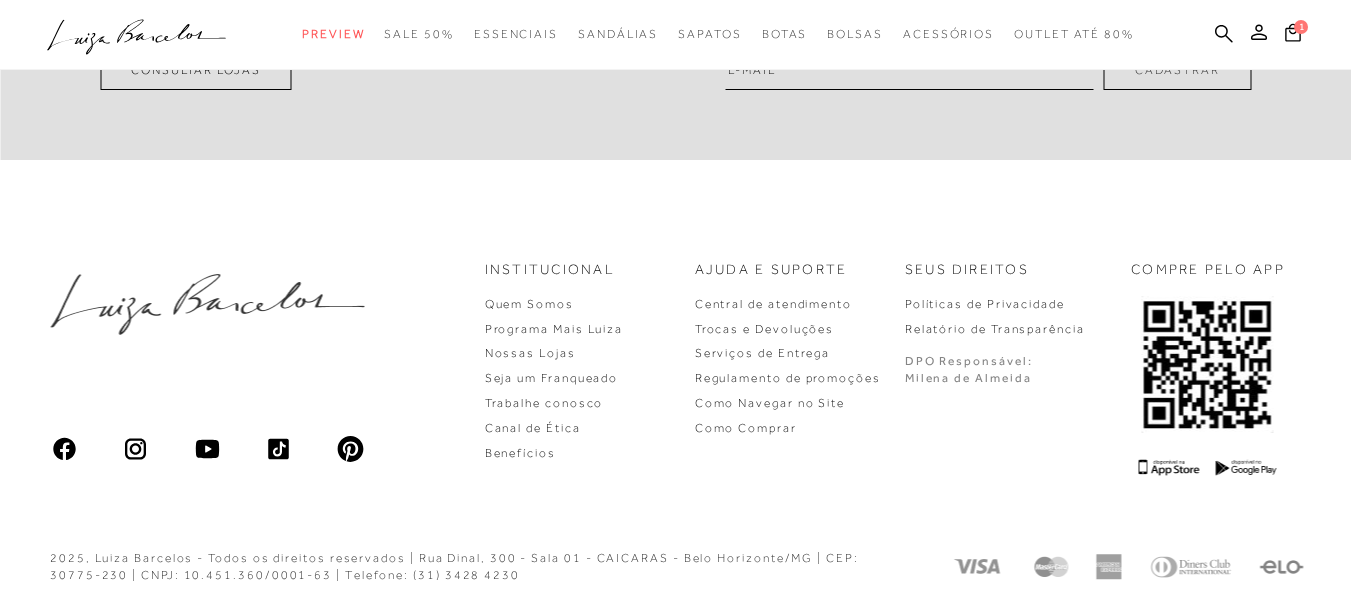 scroll, scrollTop: 0, scrollLeft: 0, axis: both 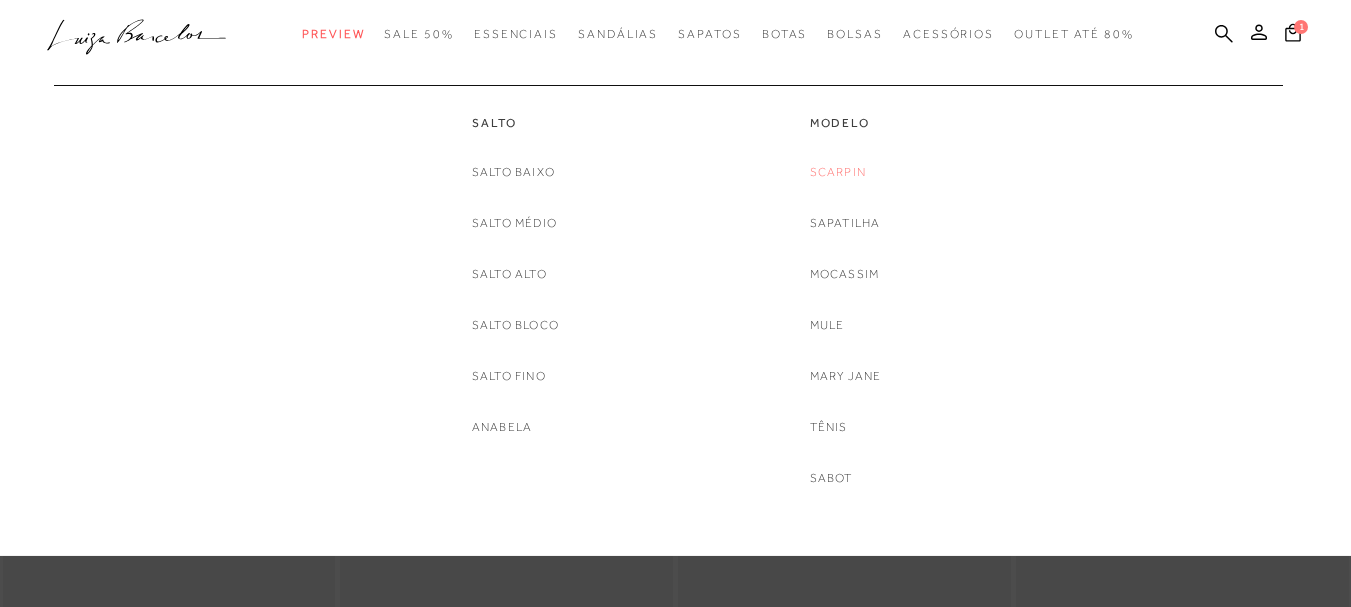 click on "Scarpin" at bounding box center (838, 172) 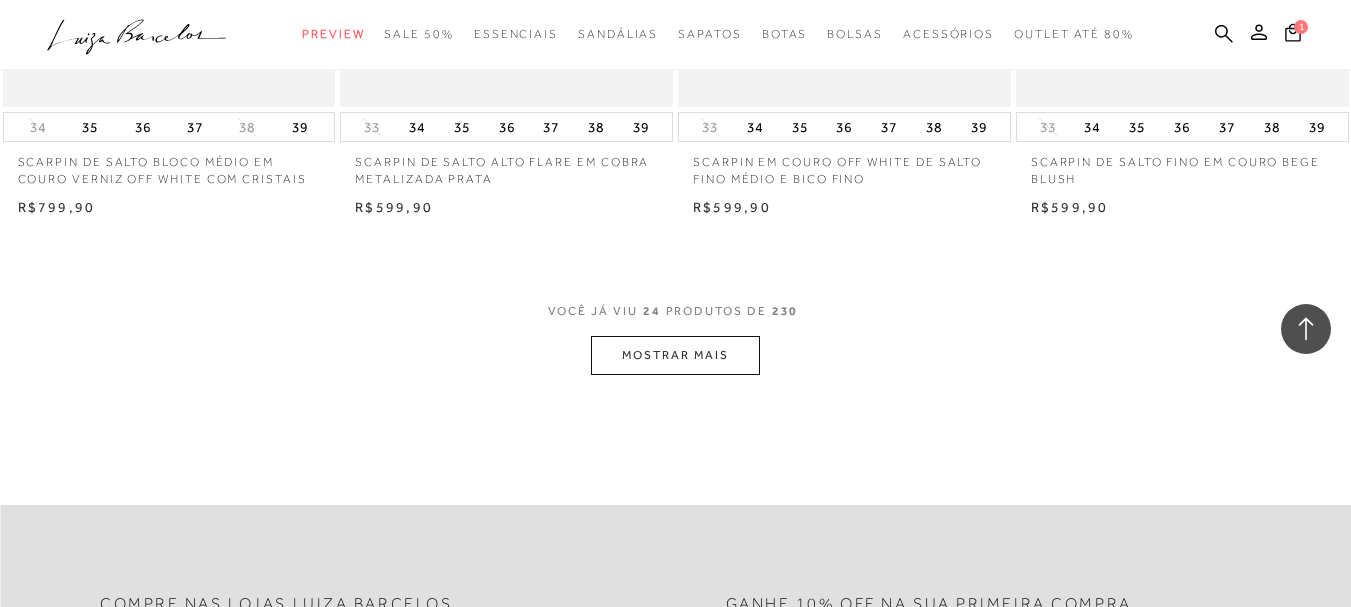 scroll, scrollTop: 3600, scrollLeft: 0, axis: vertical 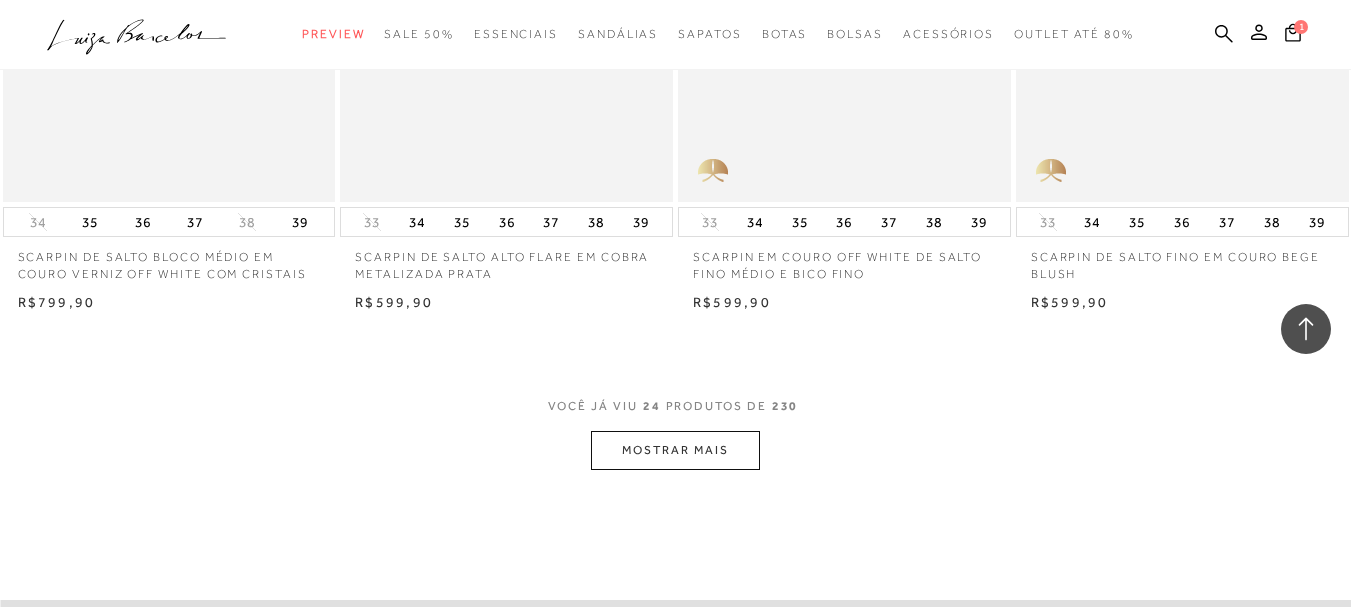 click on "MOSTRAR MAIS" at bounding box center (675, 450) 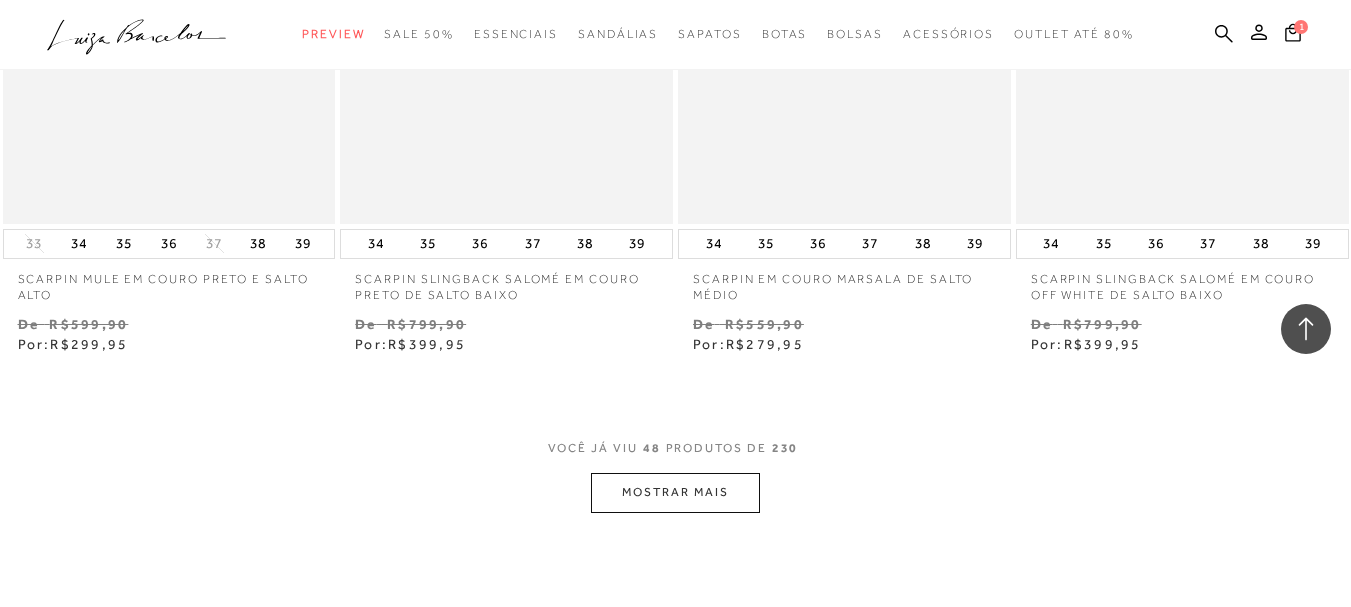 scroll, scrollTop: 7600, scrollLeft: 0, axis: vertical 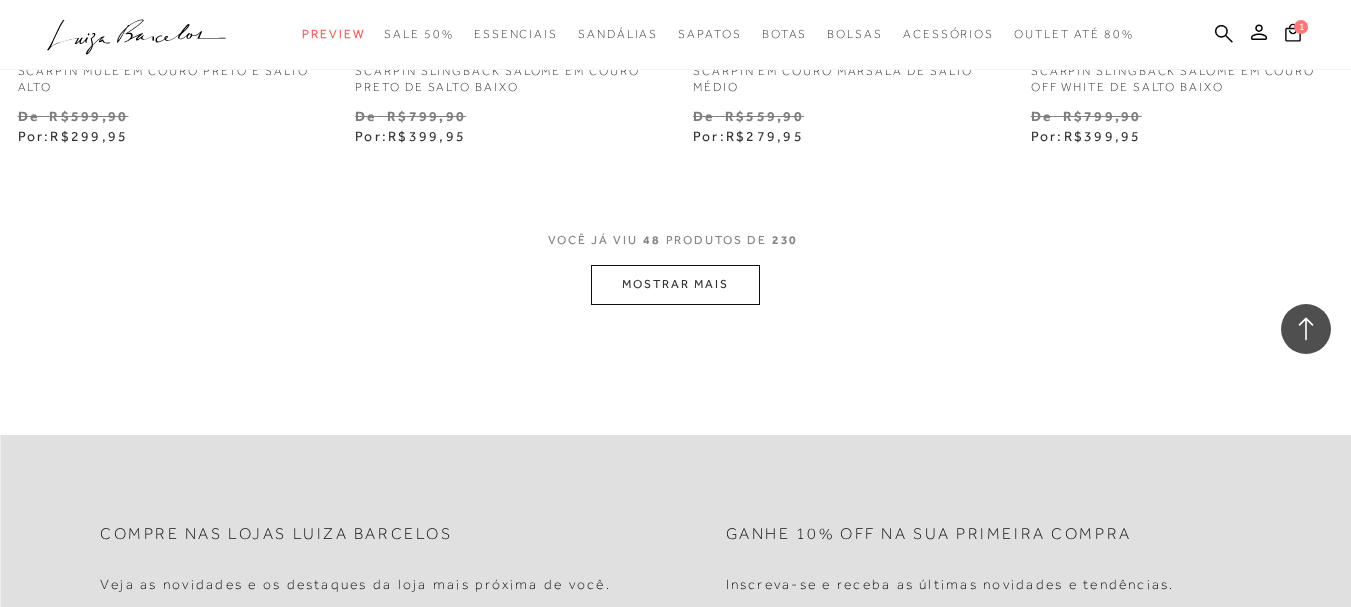 click on "MOSTRAR MAIS" at bounding box center (675, 284) 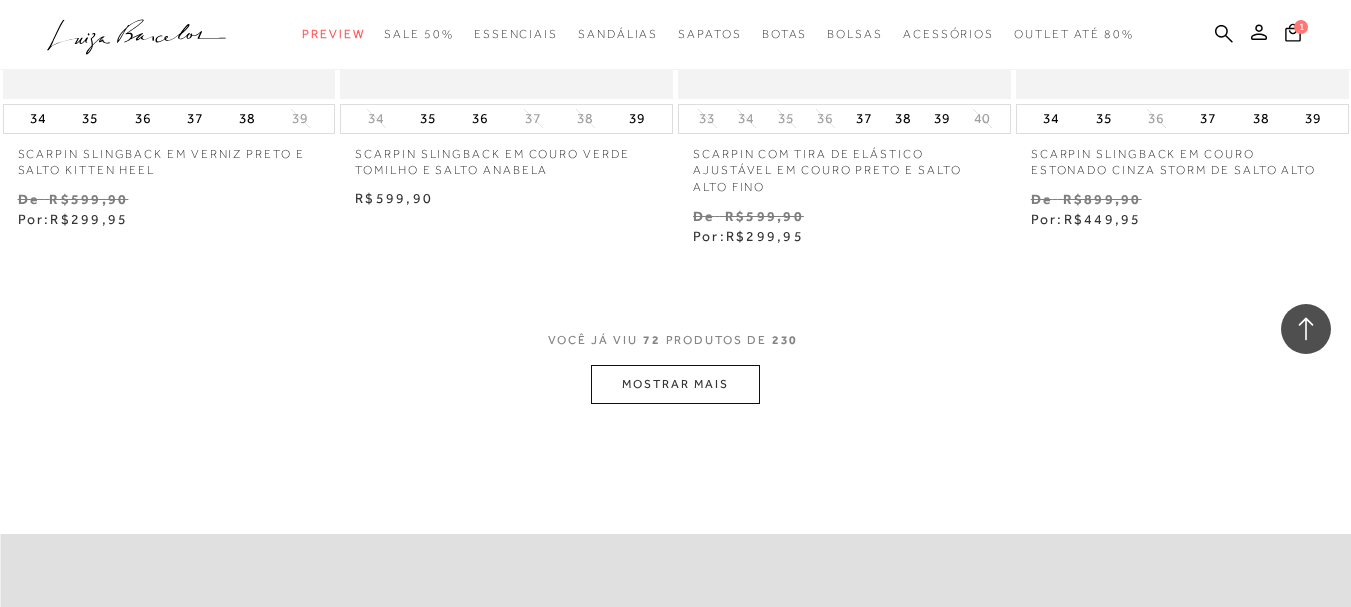 scroll, scrollTop: 11400, scrollLeft: 0, axis: vertical 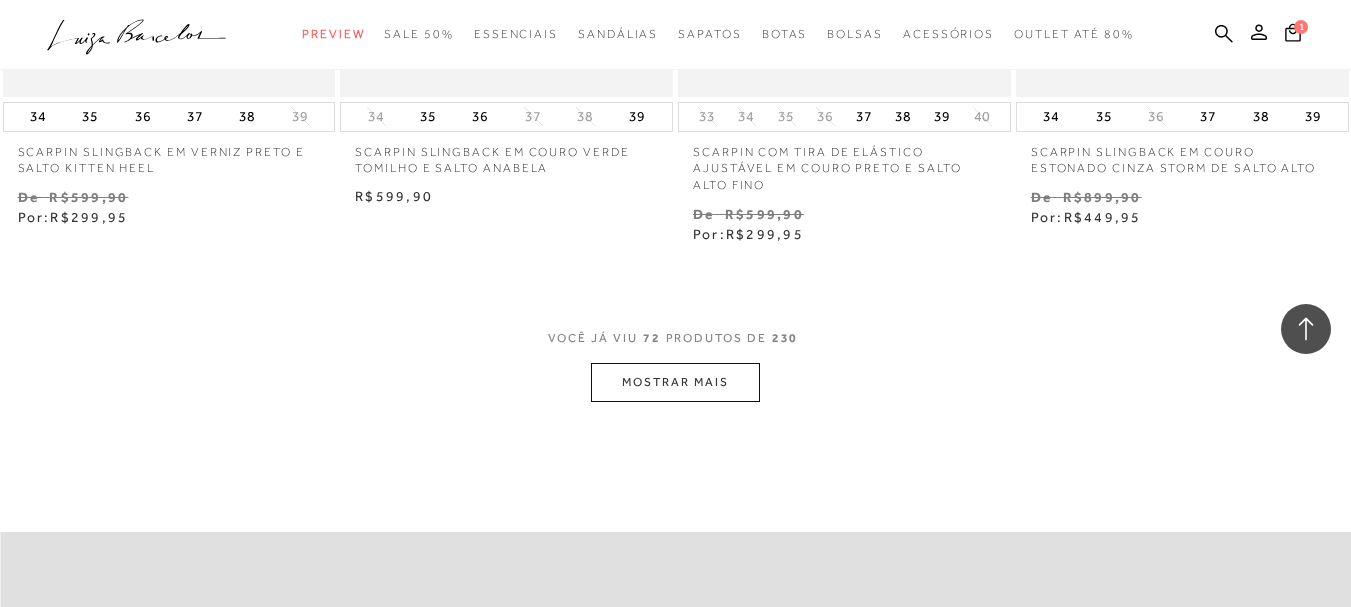 click on "MOSTRAR MAIS" at bounding box center (675, 382) 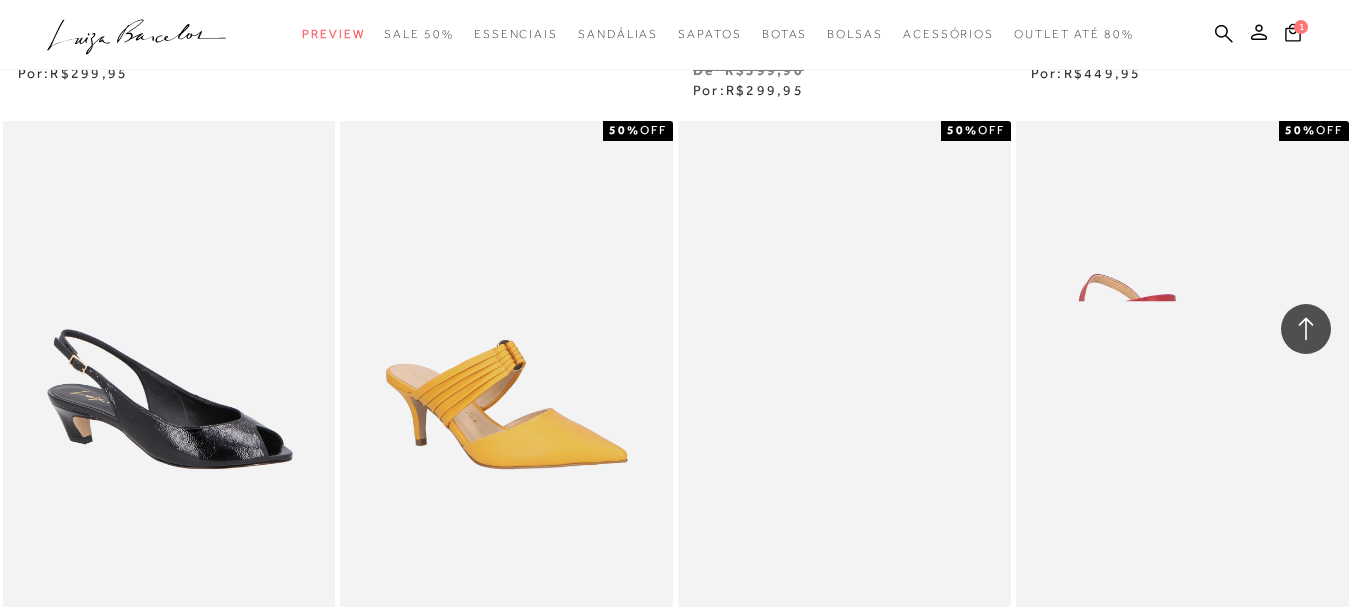 scroll, scrollTop: 11700, scrollLeft: 0, axis: vertical 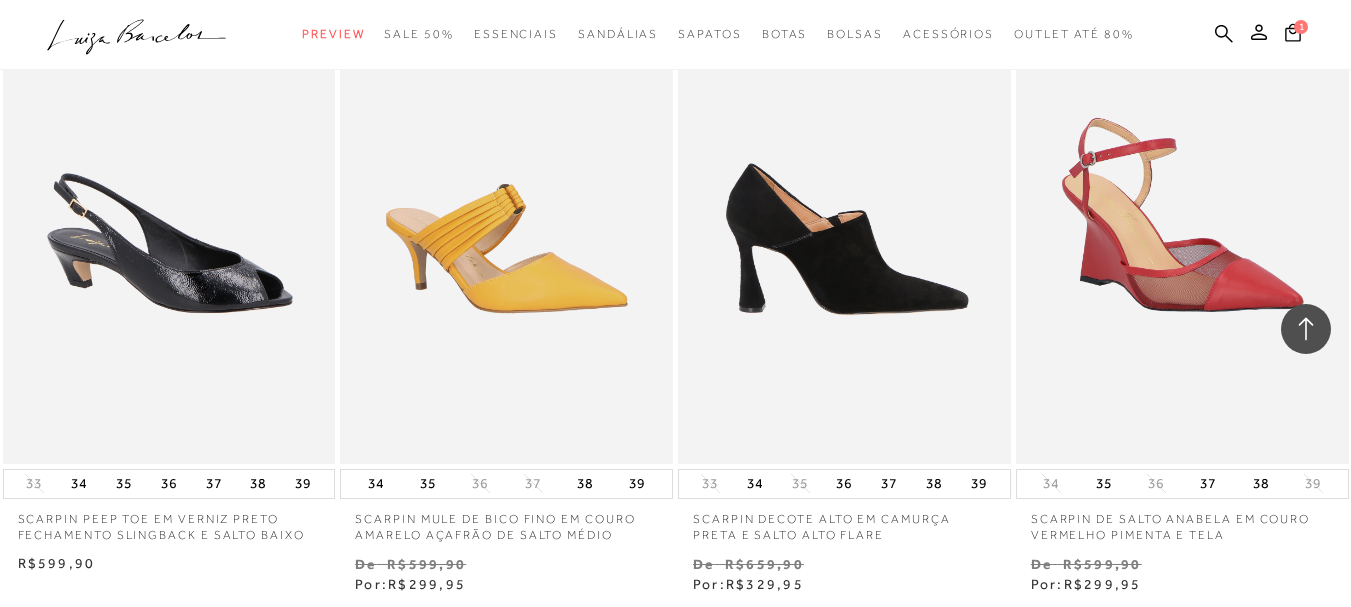 click at bounding box center (845, 214) 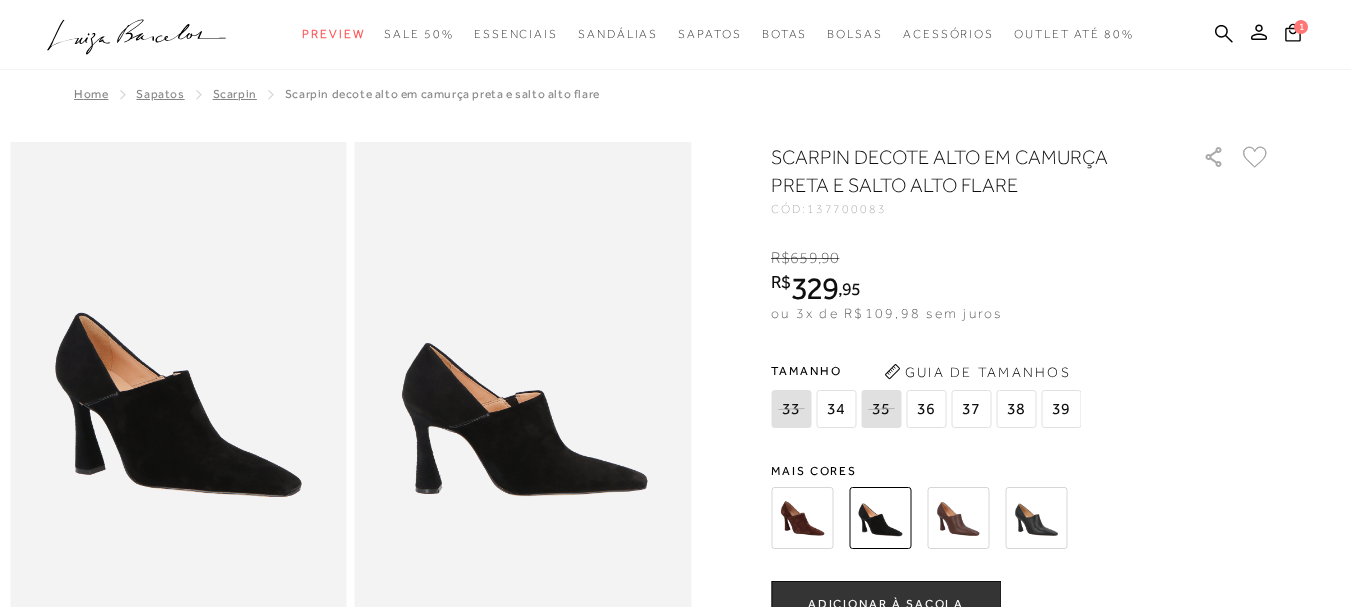 scroll, scrollTop: 0, scrollLeft: 0, axis: both 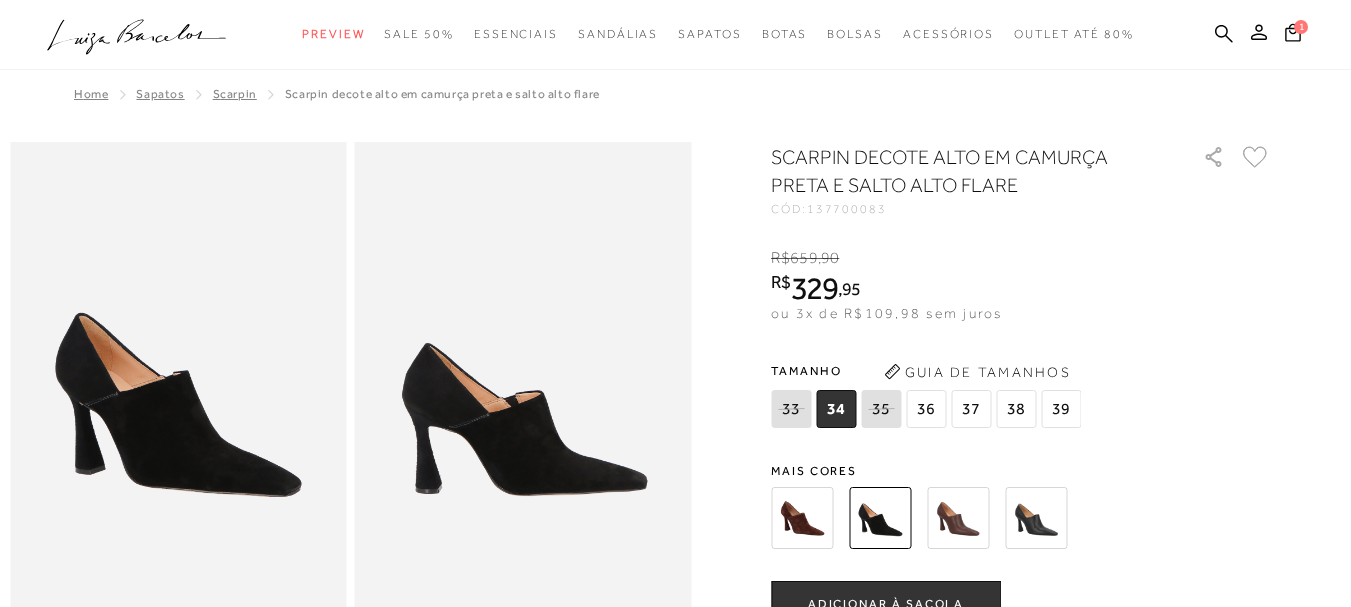 click 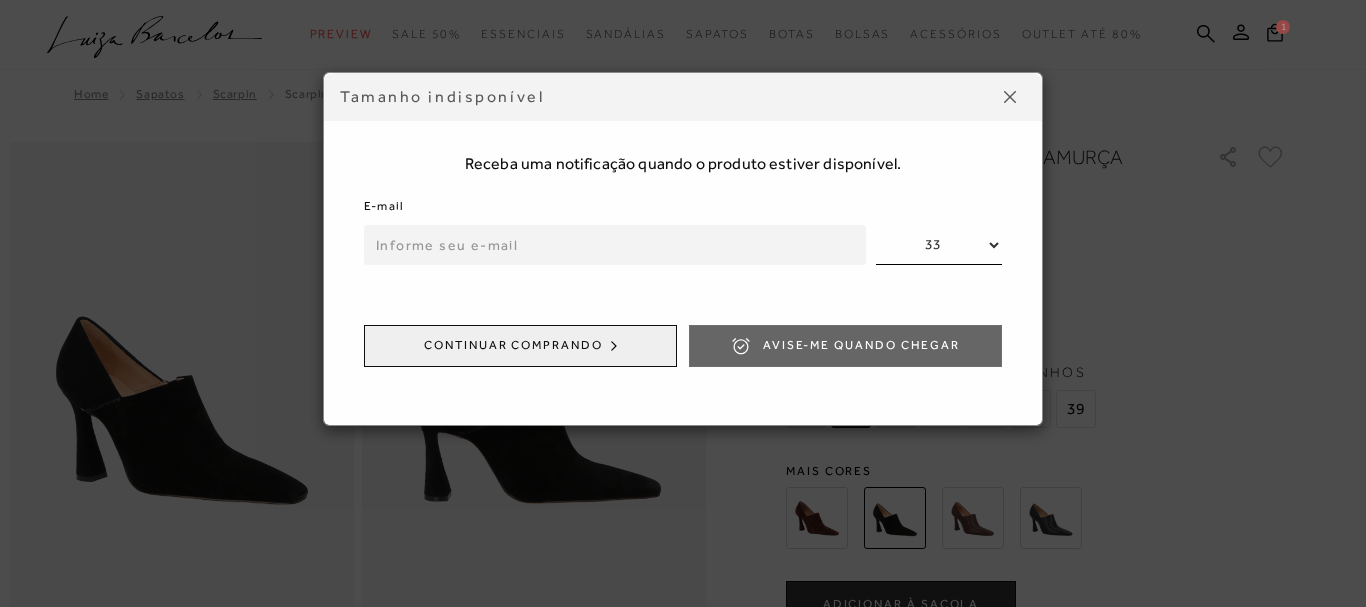 click at bounding box center [1010, 97] 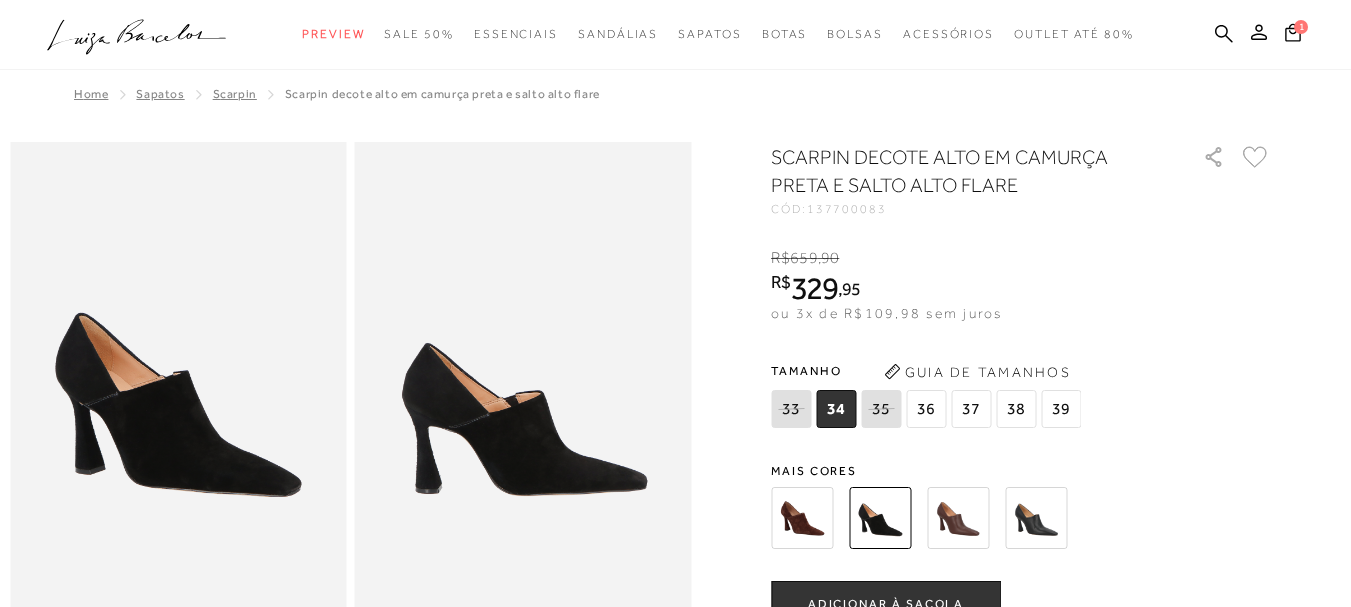 click at bounding box center (802, 518) 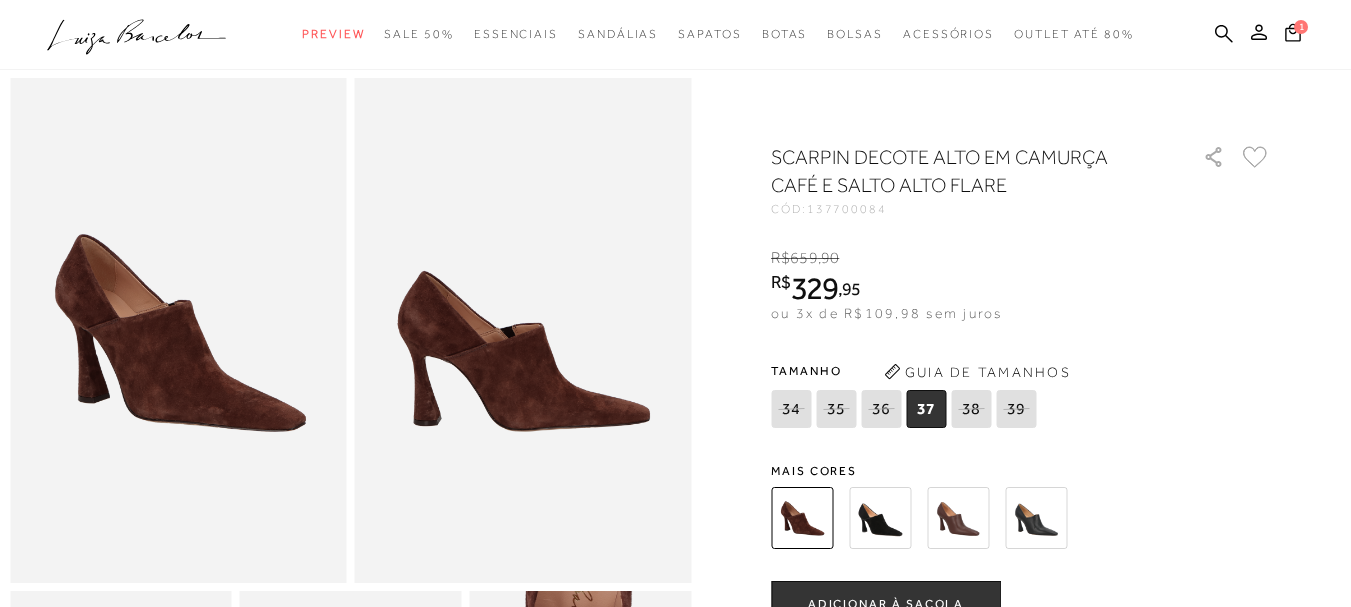 scroll, scrollTop: 100, scrollLeft: 0, axis: vertical 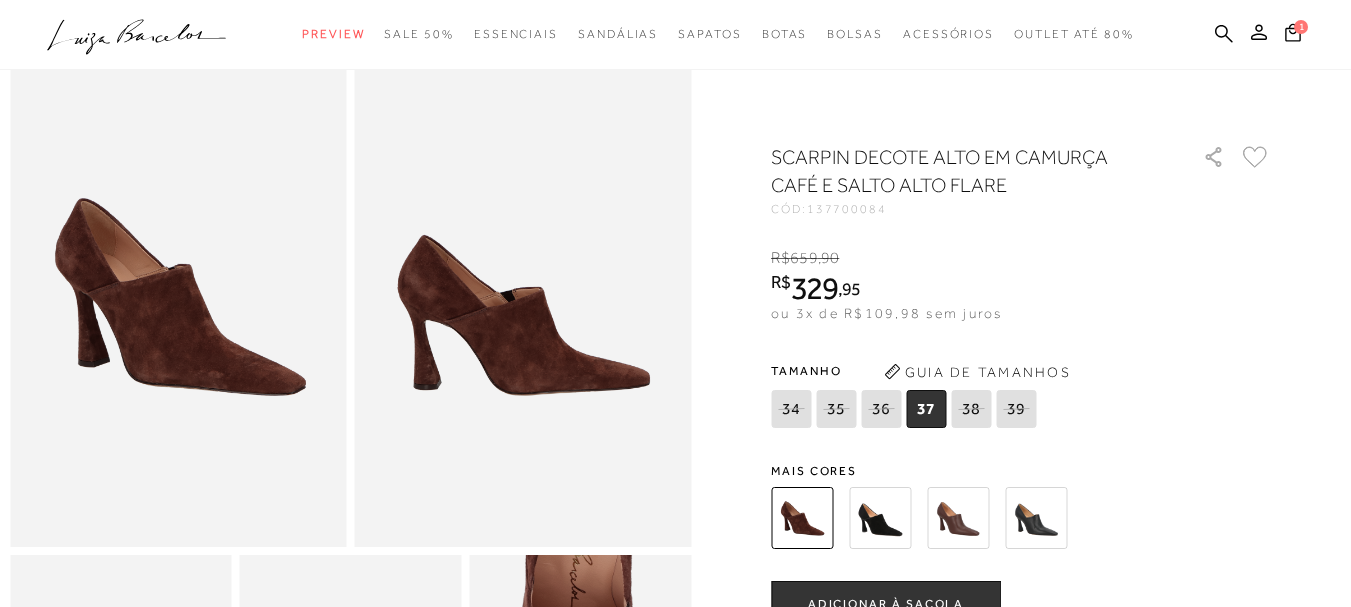 click 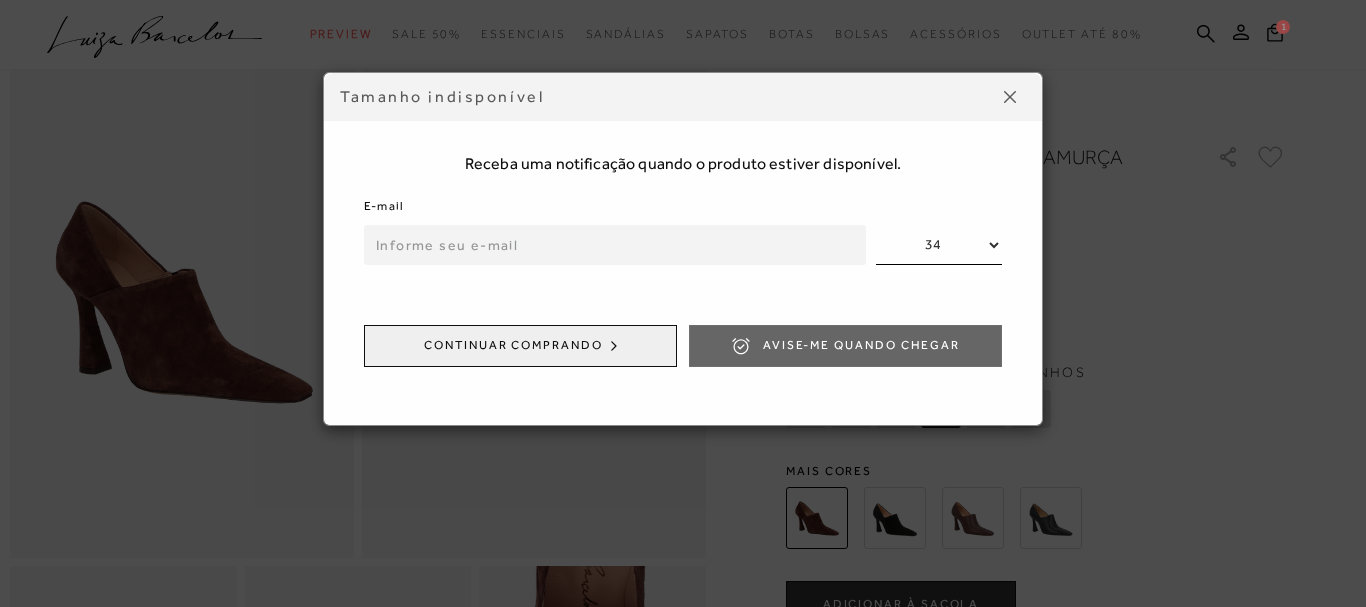 click at bounding box center [1010, 97] 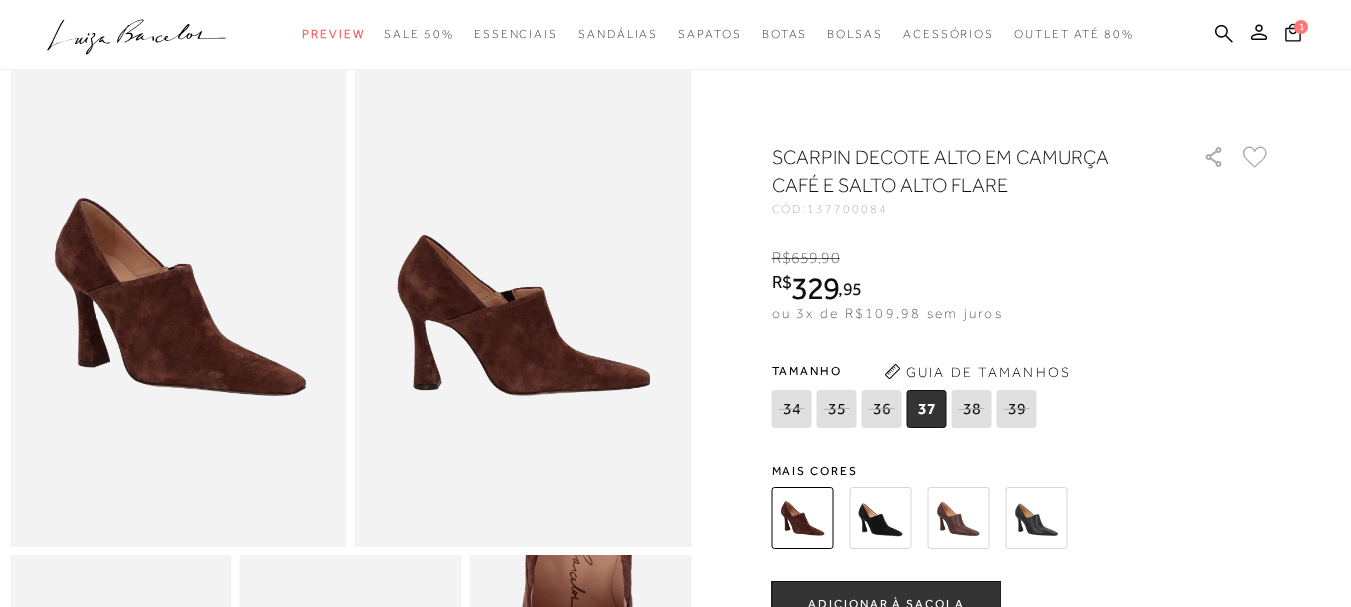 click at bounding box center (958, 518) 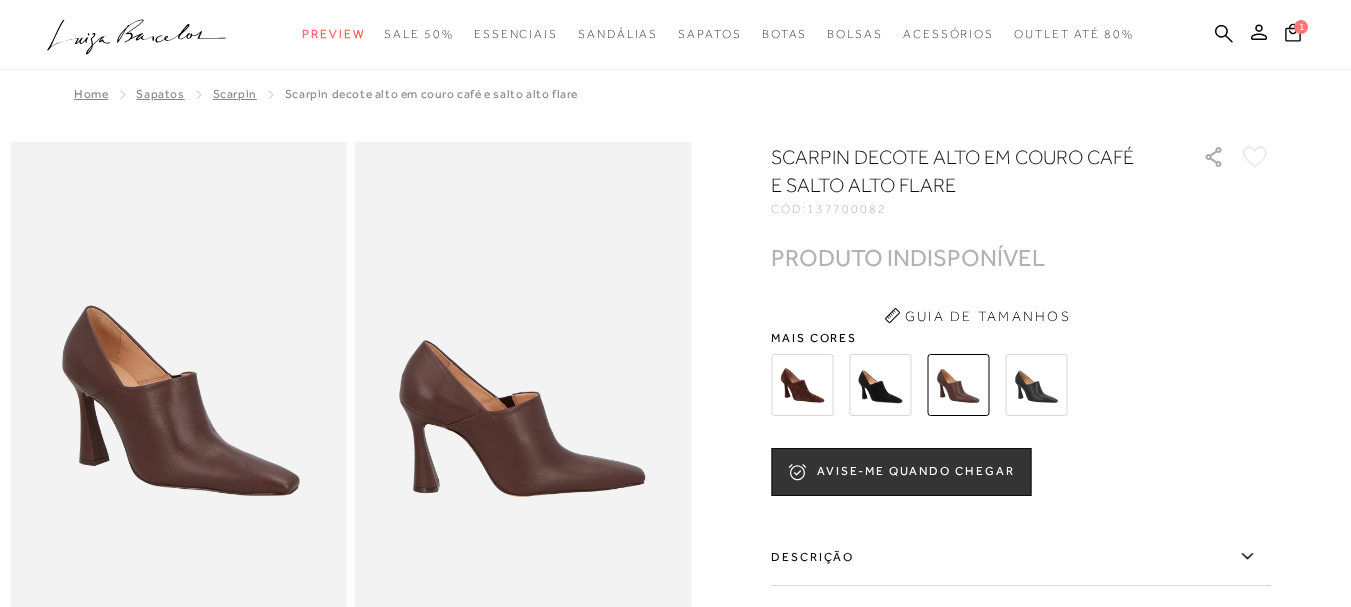 scroll, scrollTop: 0, scrollLeft: 0, axis: both 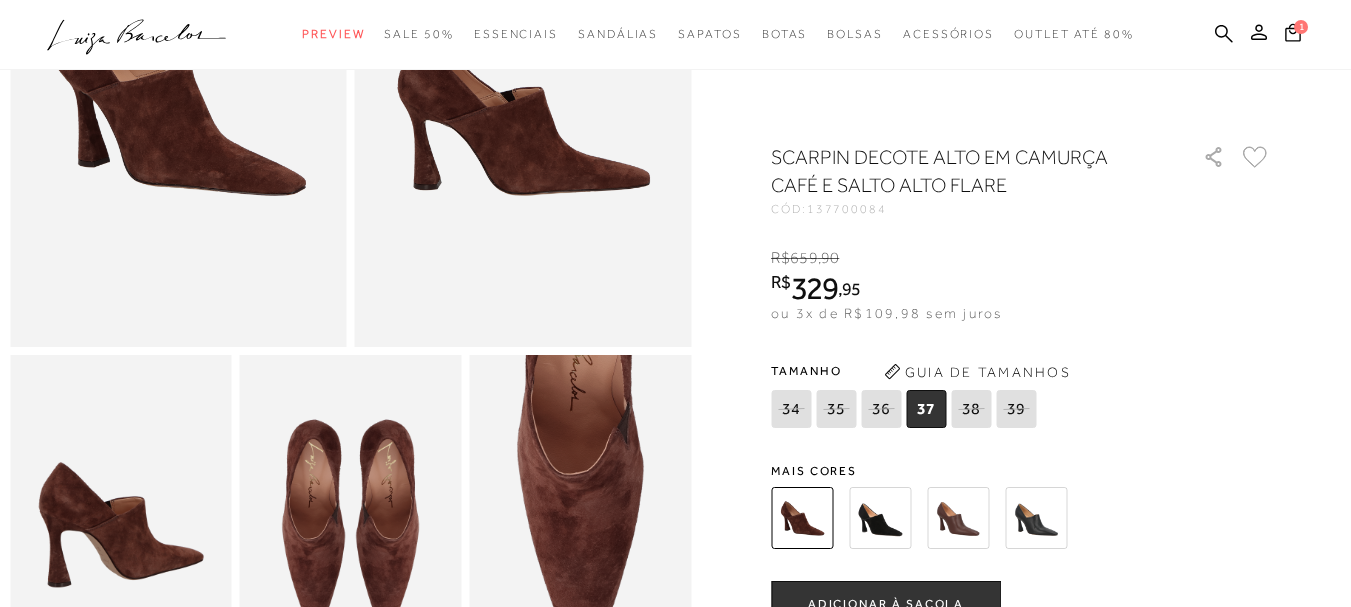 click 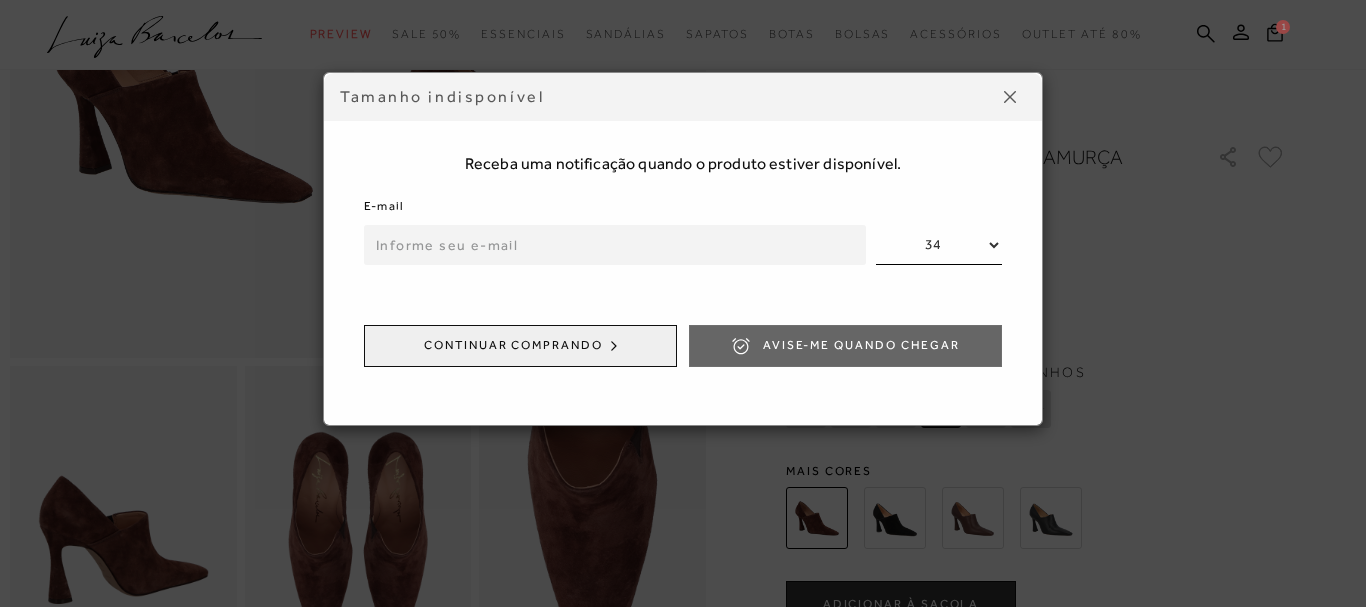 click at bounding box center (615, 245) 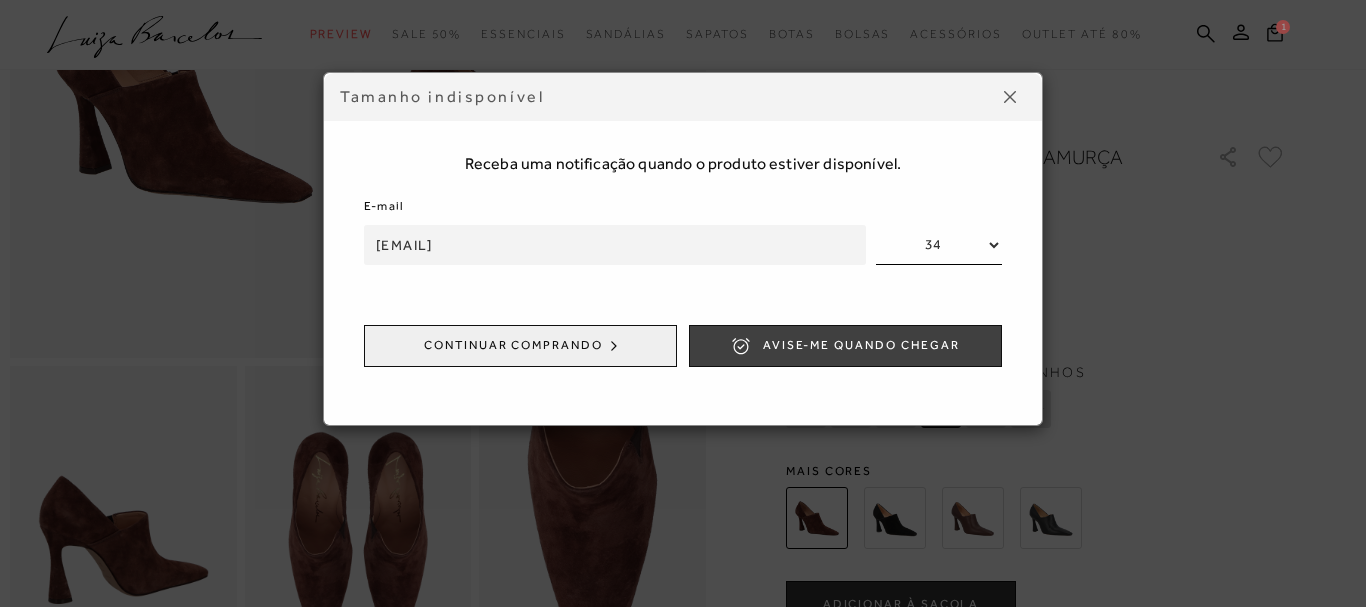 type on "ghis.ms@unifla.com" 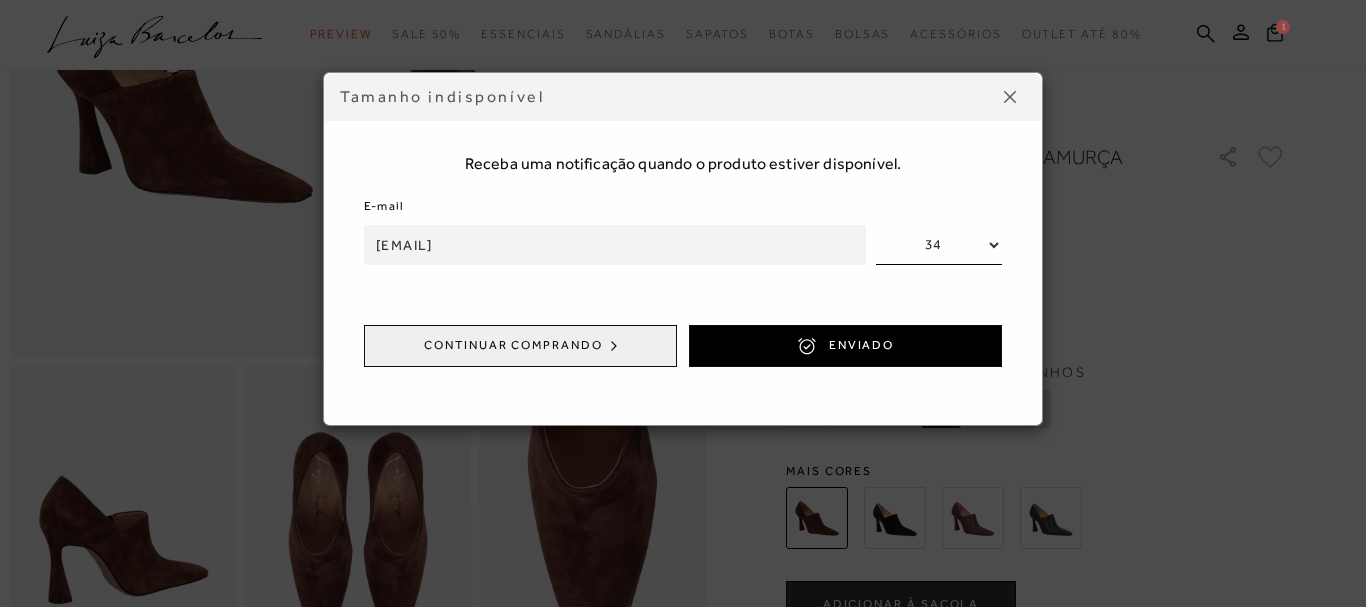 click at bounding box center (1010, 97) 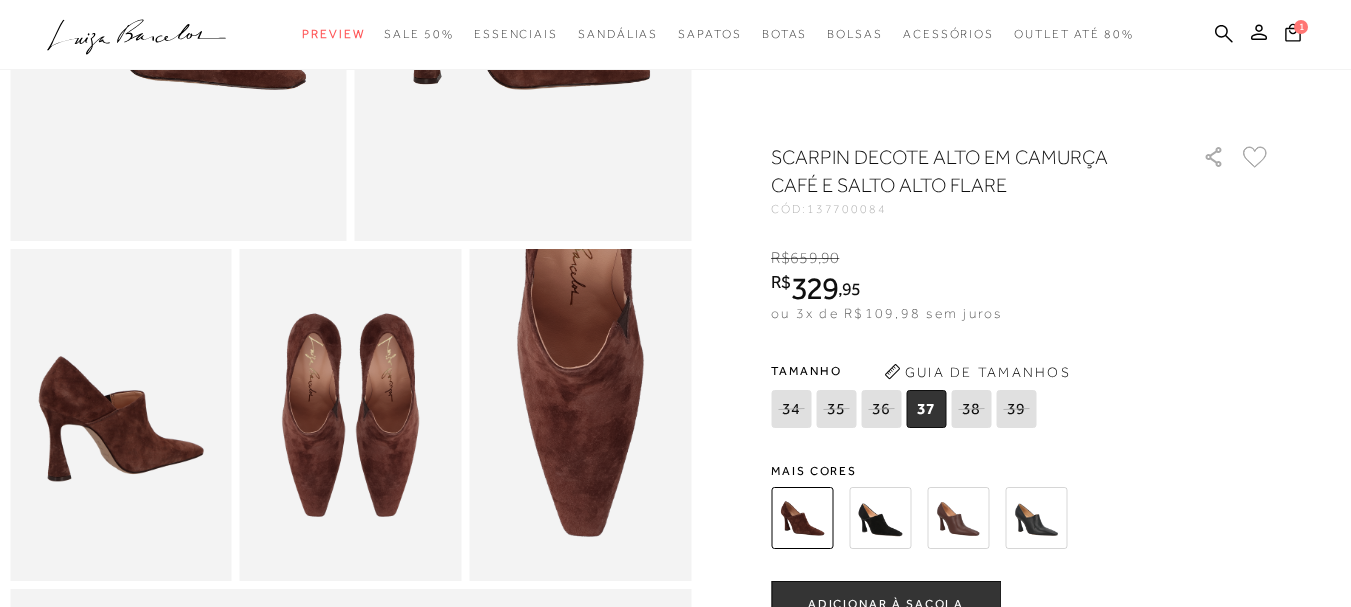 scroll, scrollTop: 500, scrollLeft: 0, axis: vertical 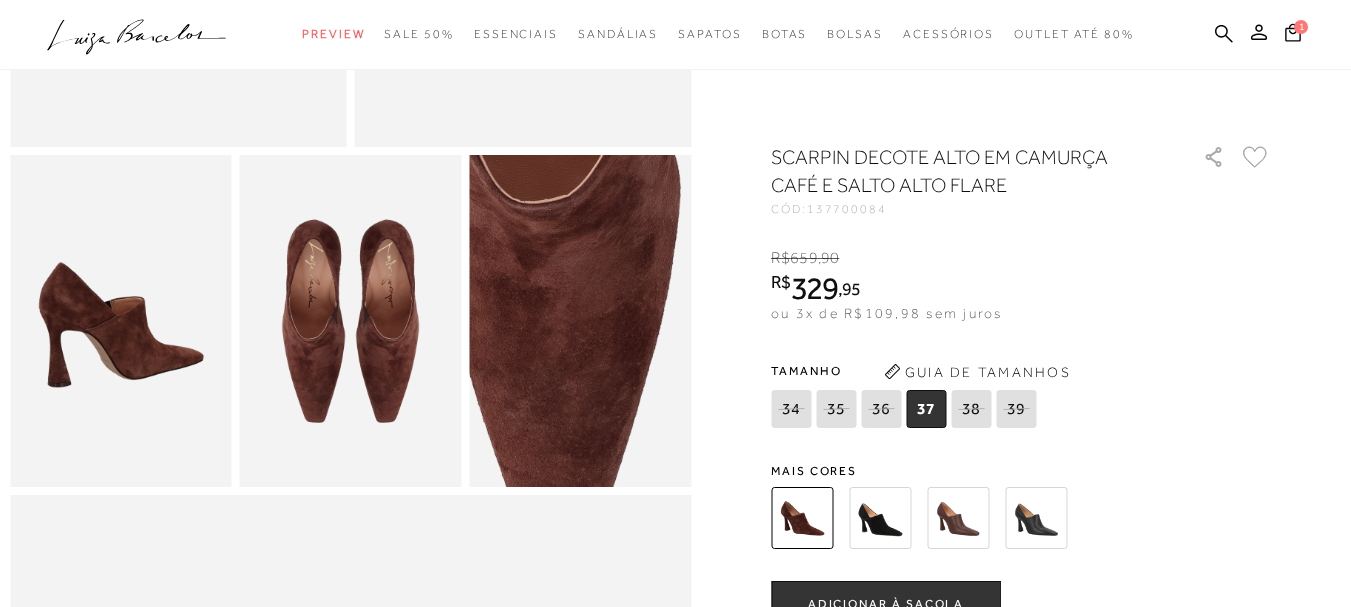 click at bounding box center [553, 295] 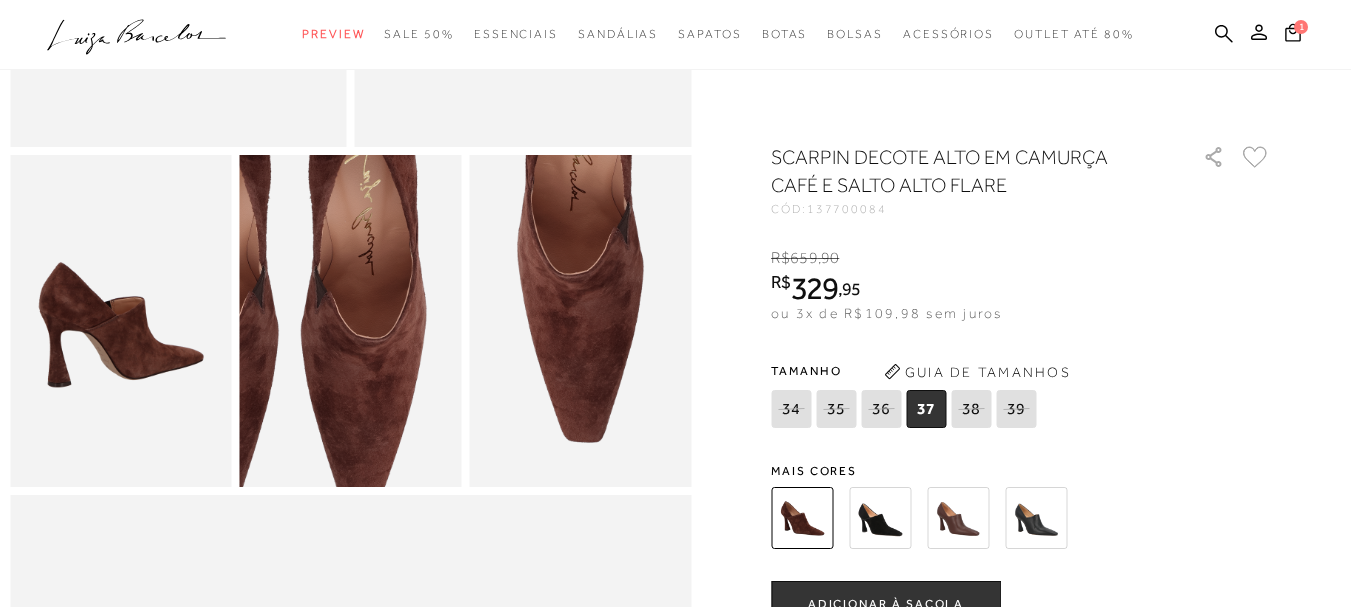 click at bounding box center [289, 301] 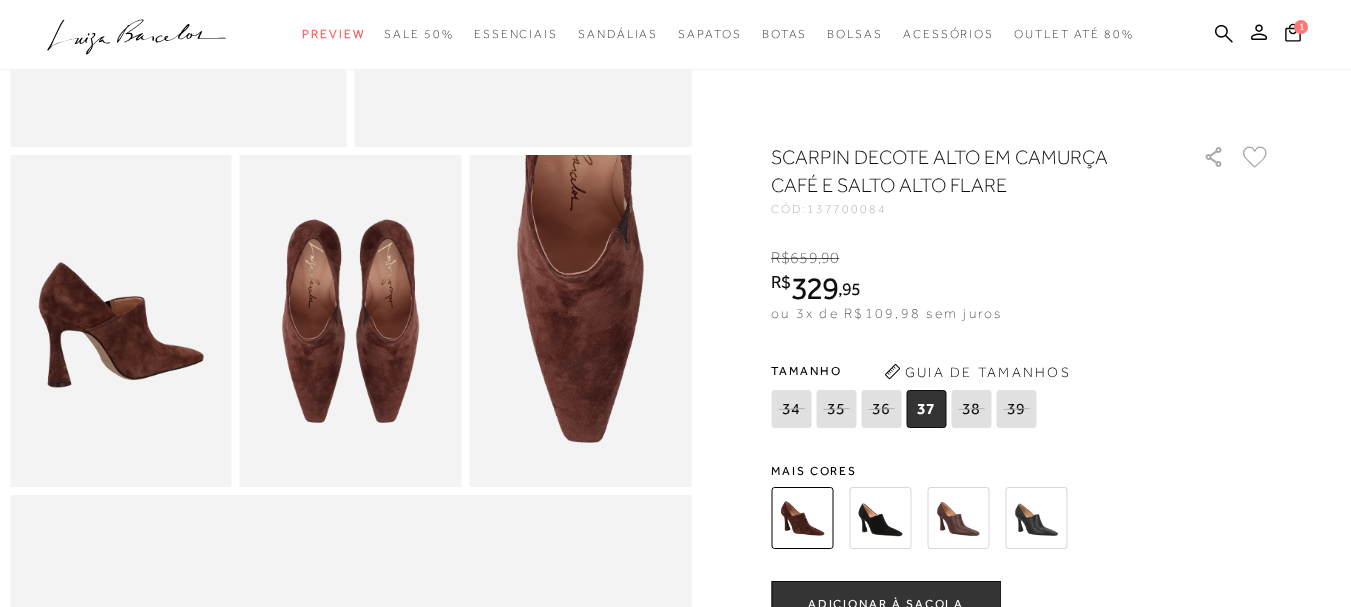 click at bounding box center (121, 321) 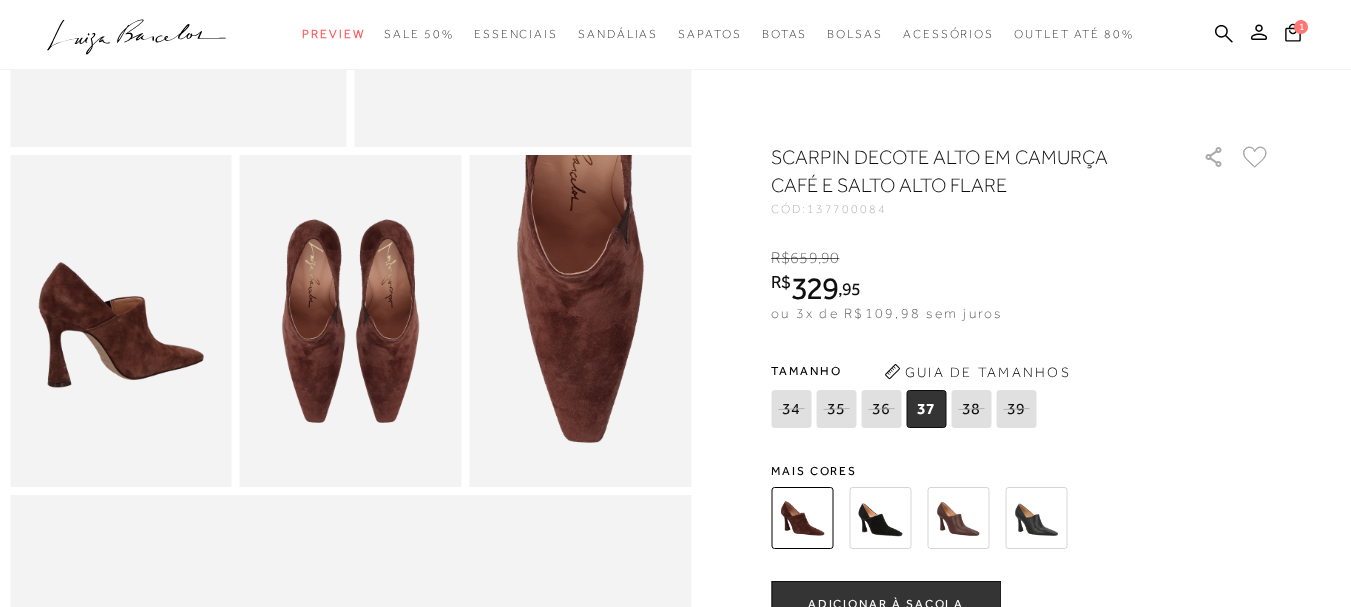 click at bounding box center [121, 321] 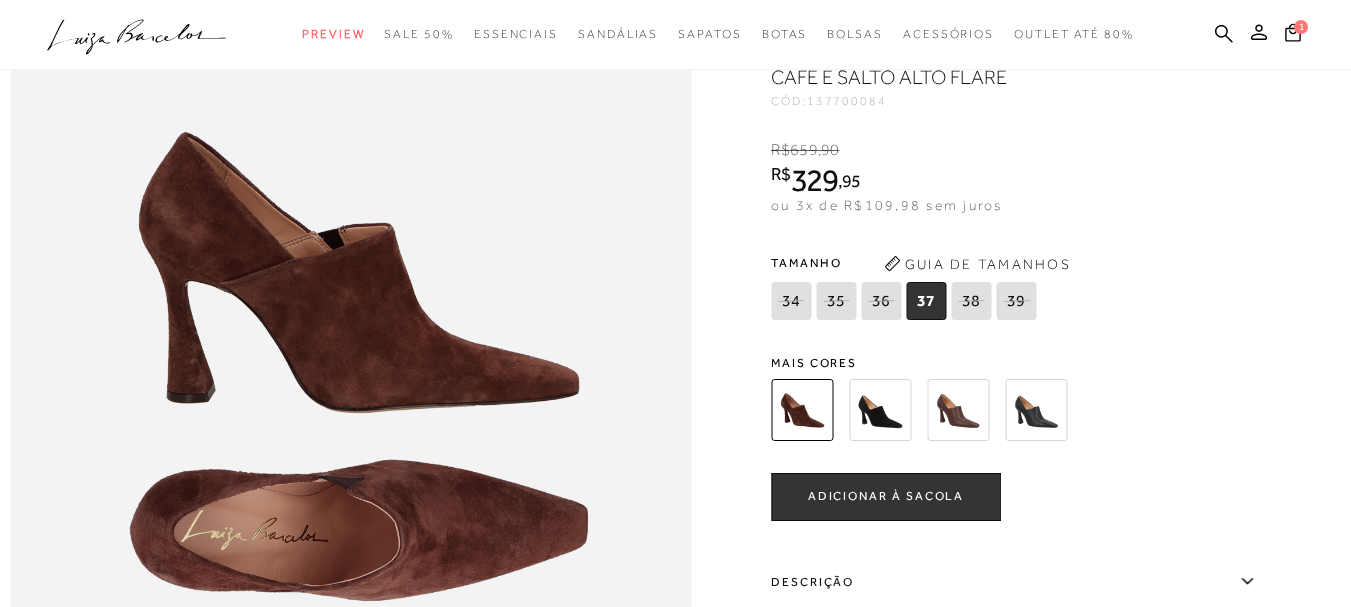scroll, scrollTop: 900, scrollLeft: 0, axis: vertical 